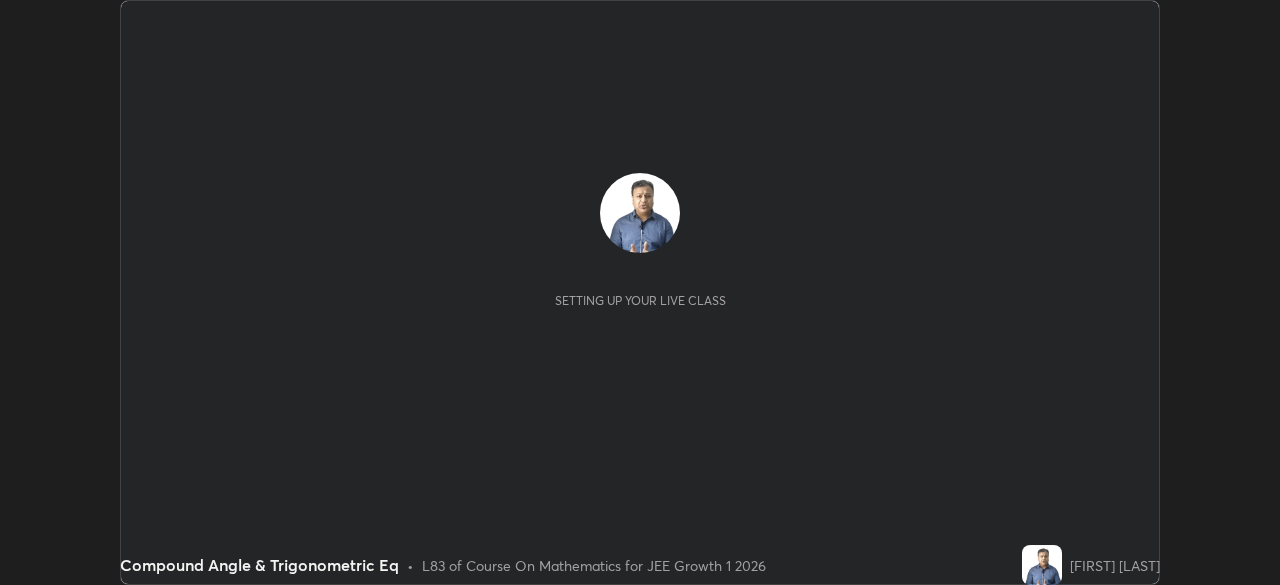 scroll, scrollTop: 0, scrollLeft: 0, axis: both 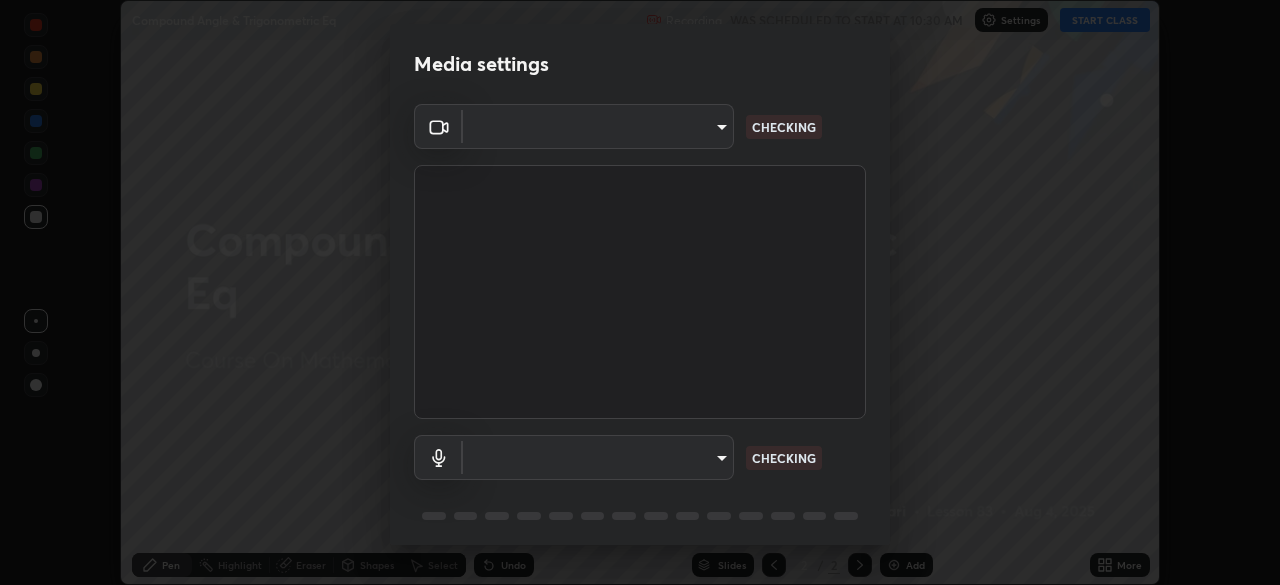 type on "b8f713a0fc2a4668ccd3874ce8ab2703f20e86d9f817921f365c1c4f78ca7a2c" 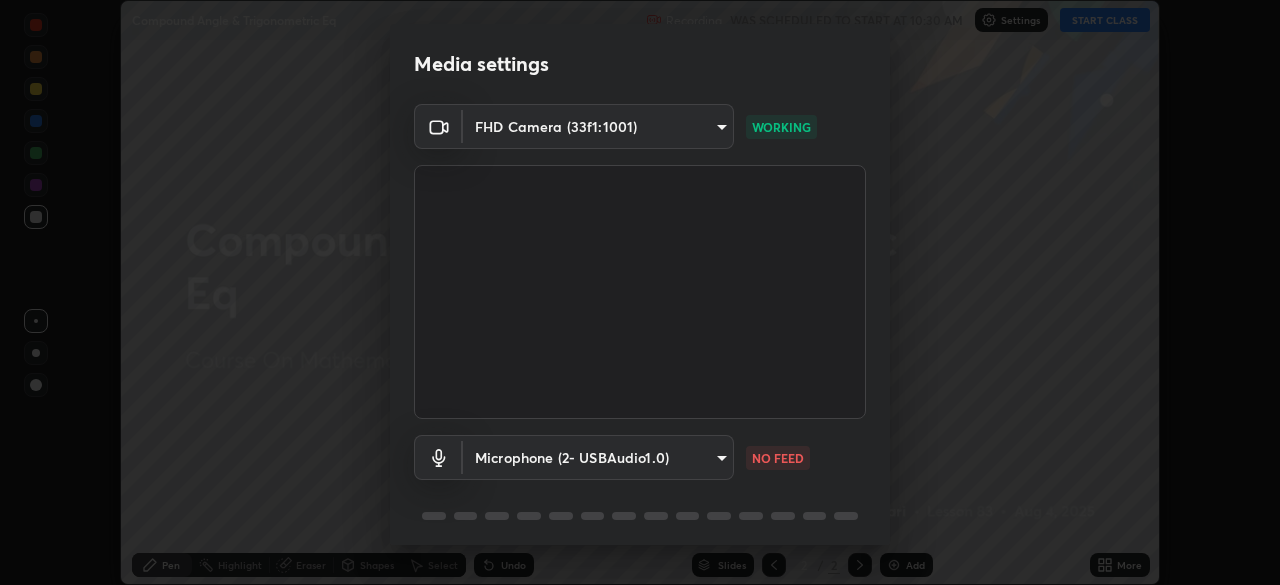 click on "Erase all Compound Angle & Trigonometric Eq Recording WAS SCHEDULED TO START AT  10:30 AM Settings START CLASS Setting up your live class Compound Angle & Trigonometric Eq • L83 of Course On Mathematics for JEE Growth 1 2026 [FIRST] [LAST] Pen Highlight Eraser Shapes Select Undo Slides 2 / 2 Add More No doubts shared Encourage your learners to ask a doubt for better clarity Report an issue Reason for reporting Buffering Chat not working Audio - Video sync issue Educator video quality low ​ Attach an image Report Media settings FHD Camera (33f1:1001) b8f713a0fc2a4668ccd3874ce8ab2703f20e86d9f817921f365c1c4f78ca7a2c WORKING Microphone (2- USBAudio1.0) 424acb21def1e1f8a44b486007630e3837867c6778d84eca6cd7776f61633d3e NO FEED 1 / 5 Next" at bounding box center [640, 292] 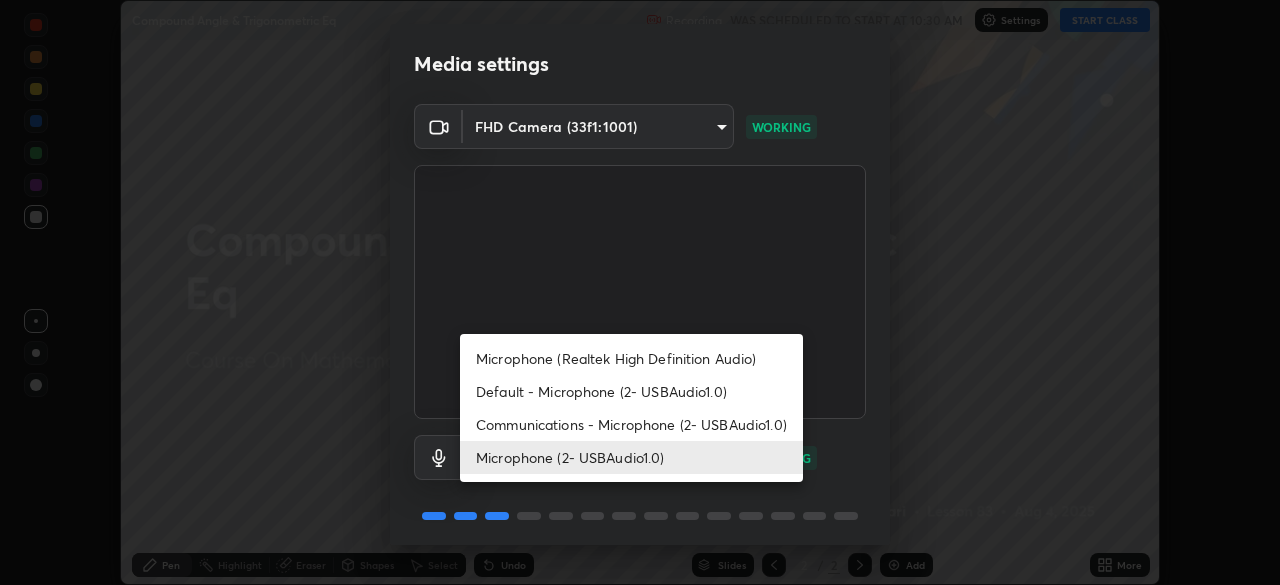 click at bounding box center [640, 292] 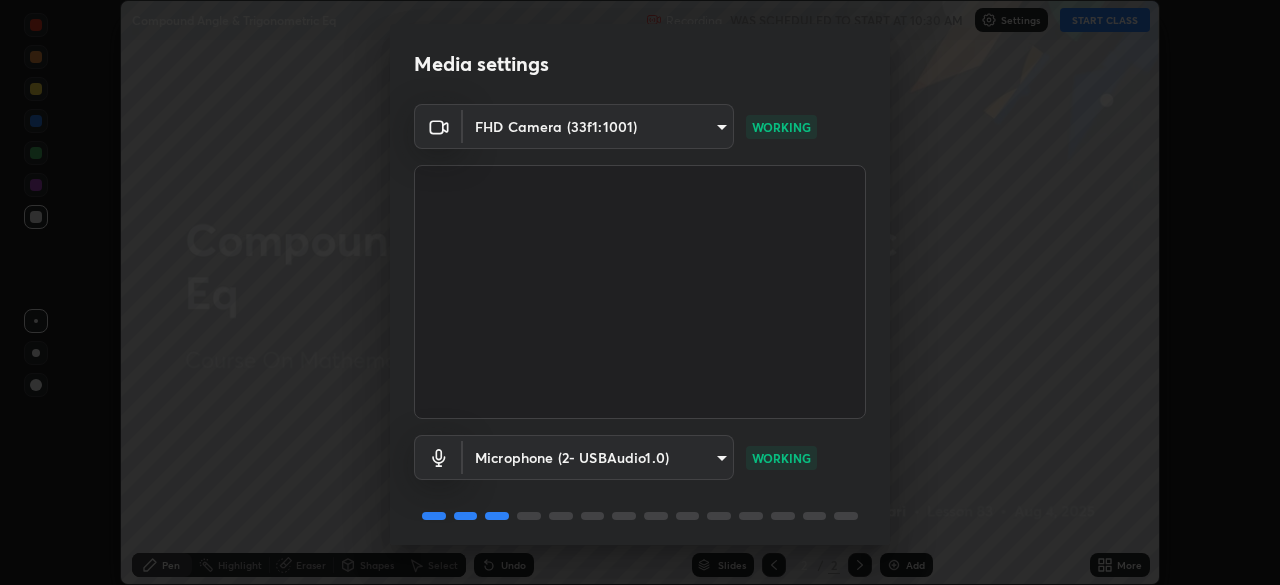 scroll, scrollTop: 71, scrollLeft: 0, axis: vertical 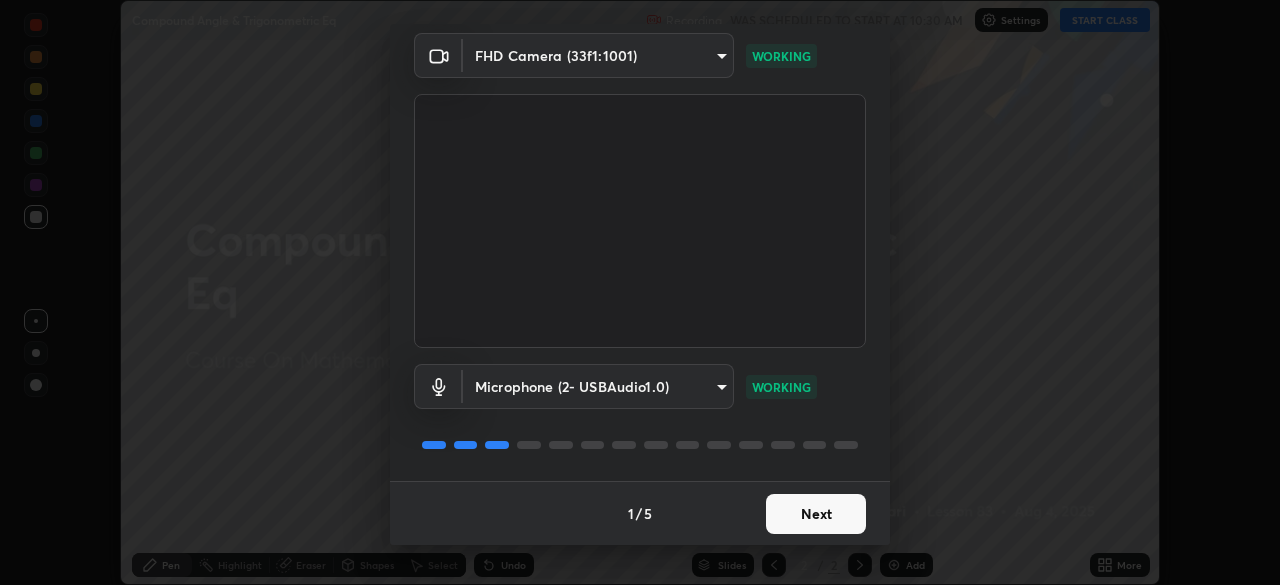 click on "Next" at bounding box center [816, 514] 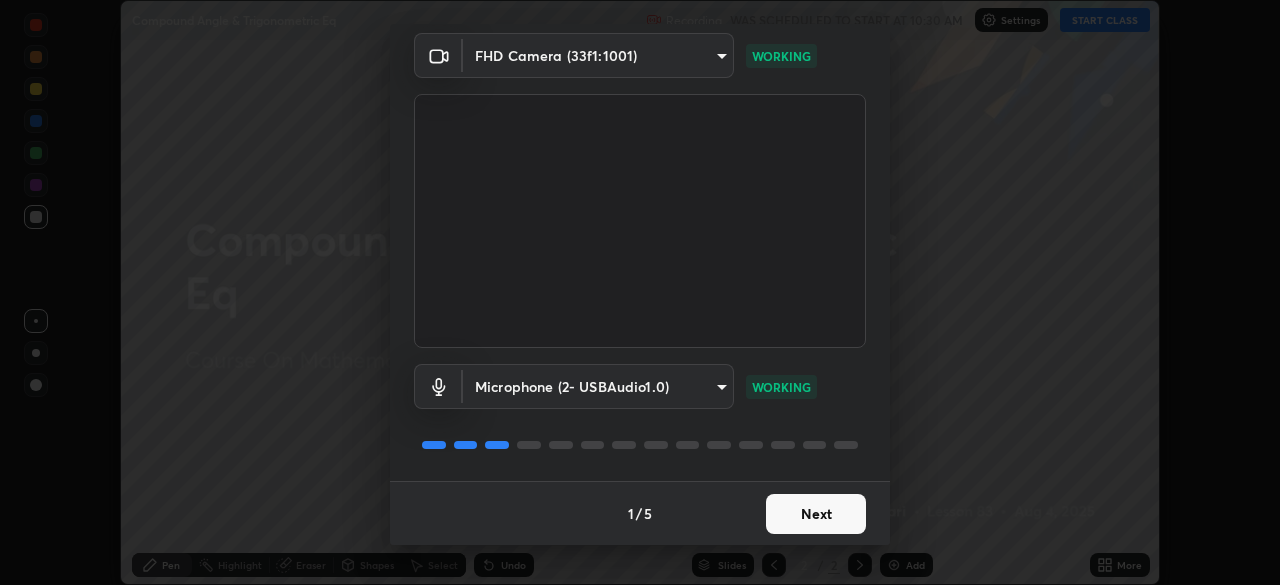 scroll, scrollTop: 0, scrollLeft: 0, axis: both 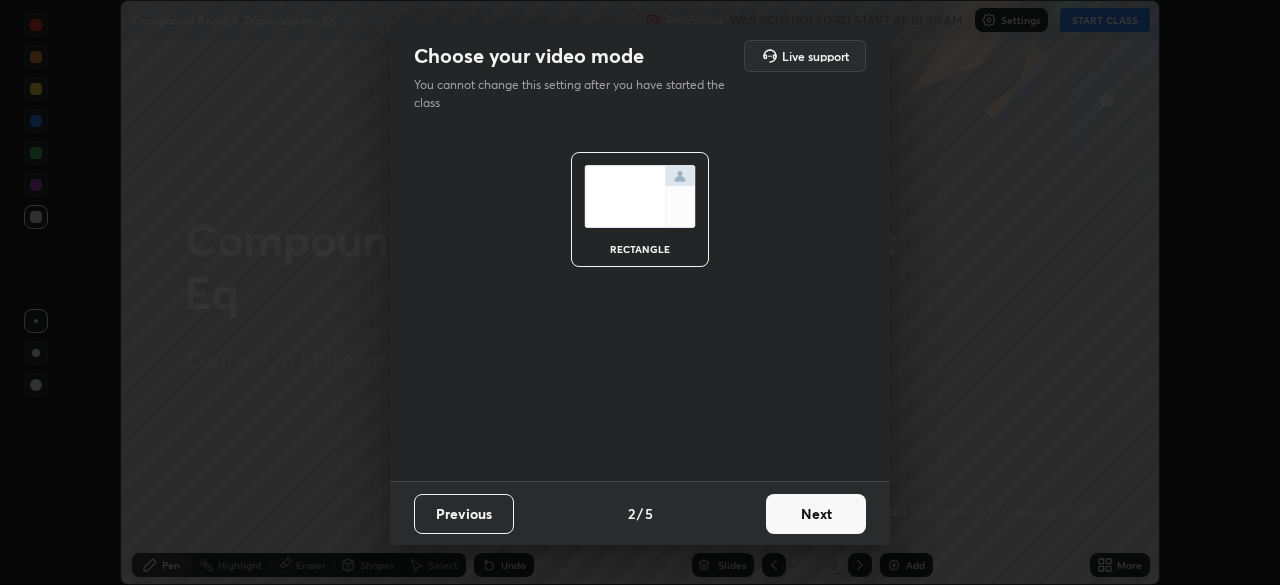 click on "Next" at bounding box center (816, 514) 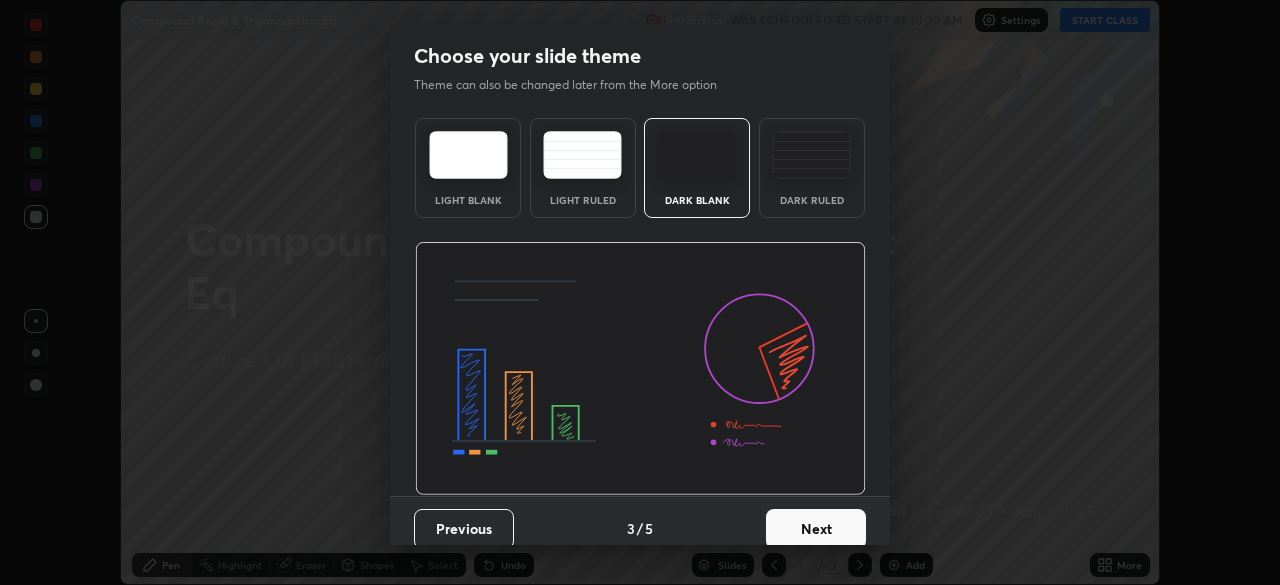 click on "Next" at bounding box center (816, 529) 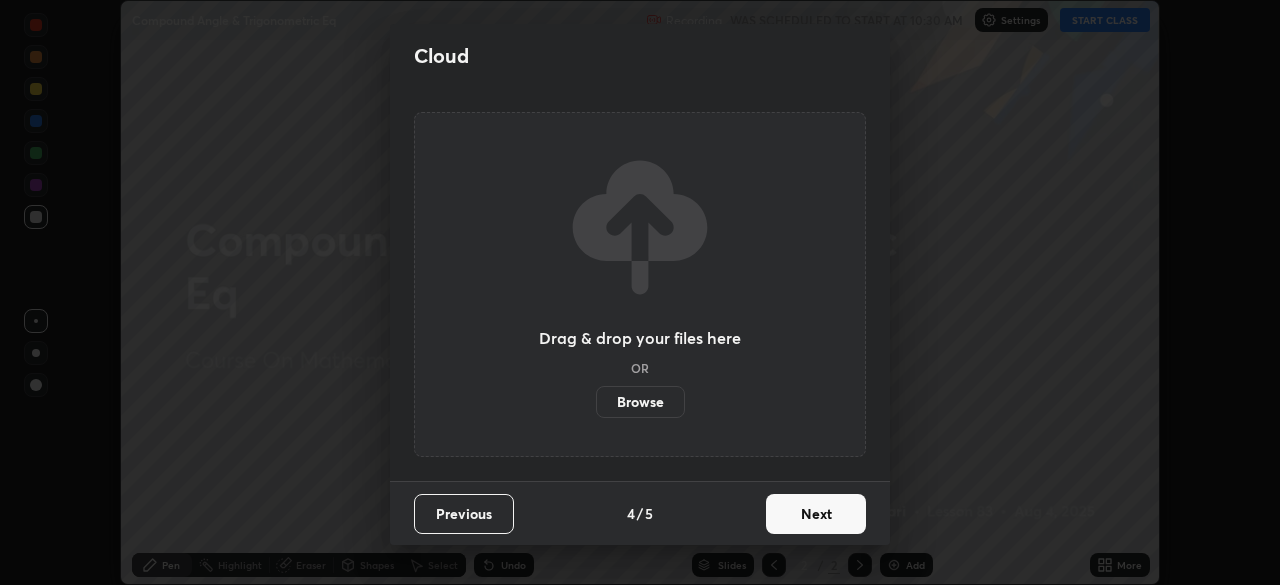 click on "Next" at bounding box center [816, 514] 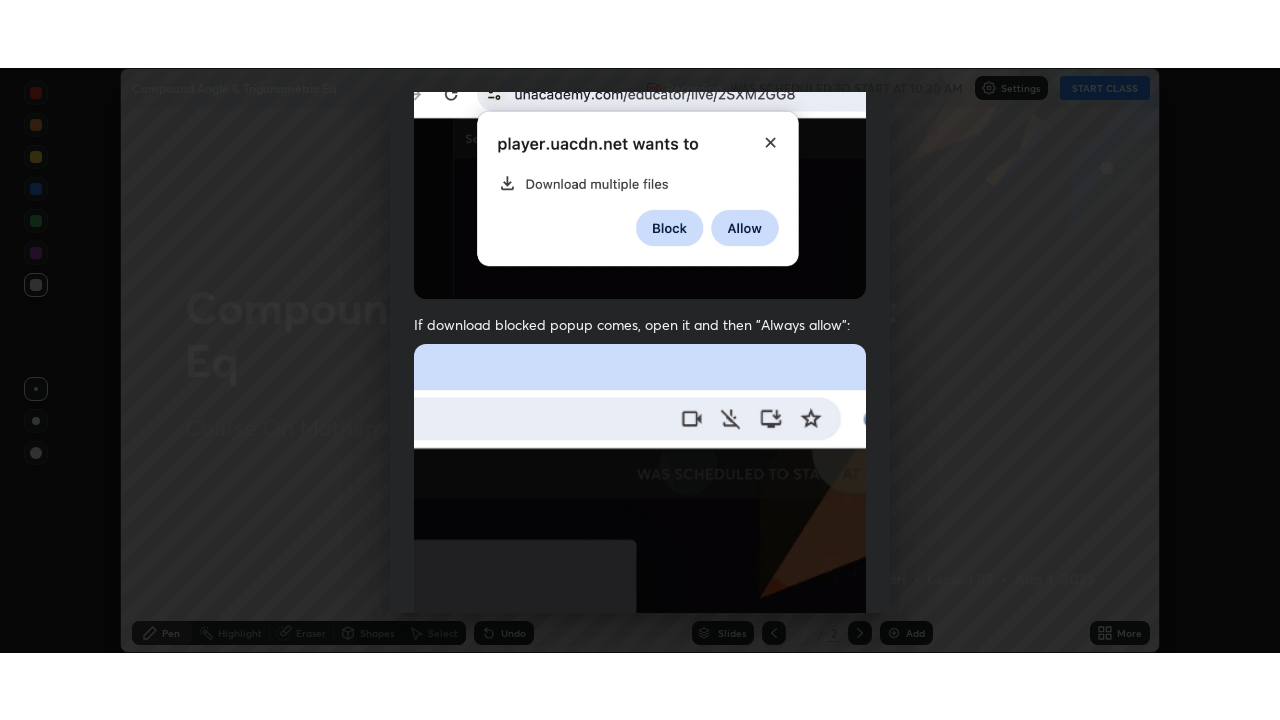 scroll, scrollTop: 479, scrollLeft: 0, axis: vertical 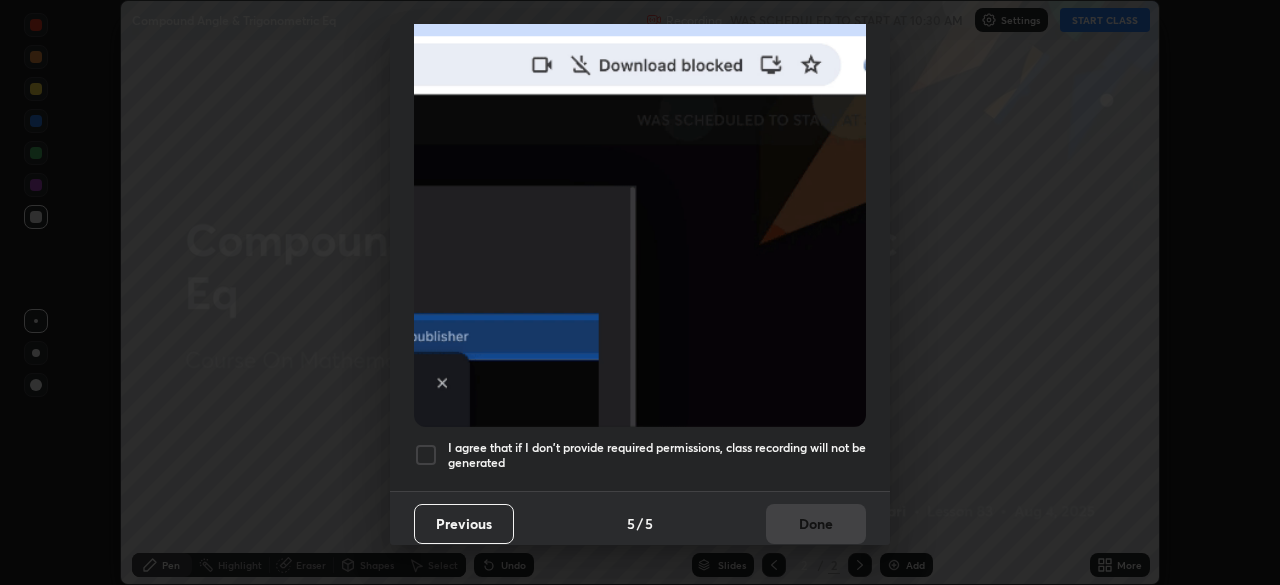 click at bounding box center [426, 455] 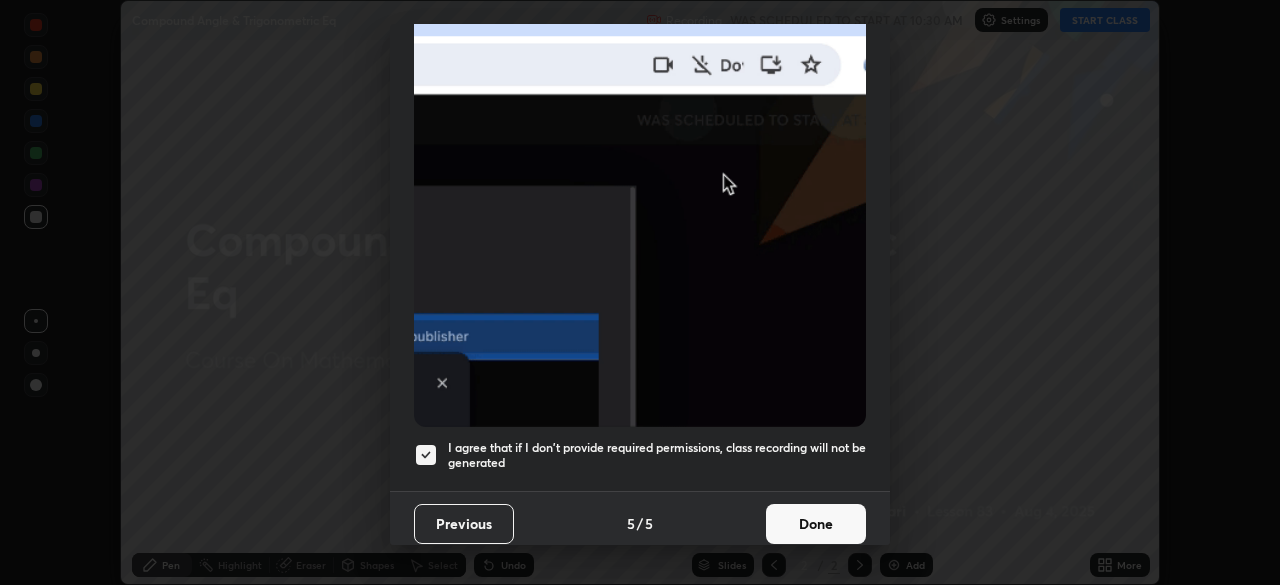 click on "Done" at bounding box center (816, 524) 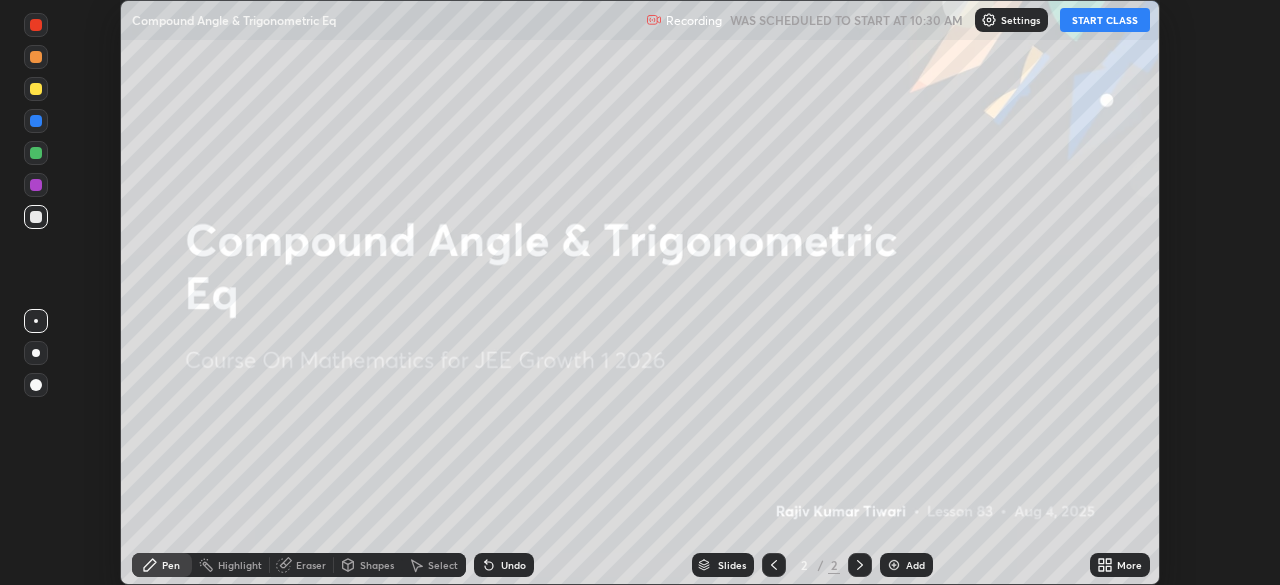 click on "START CLASS" at bounding box center (1105, 20) 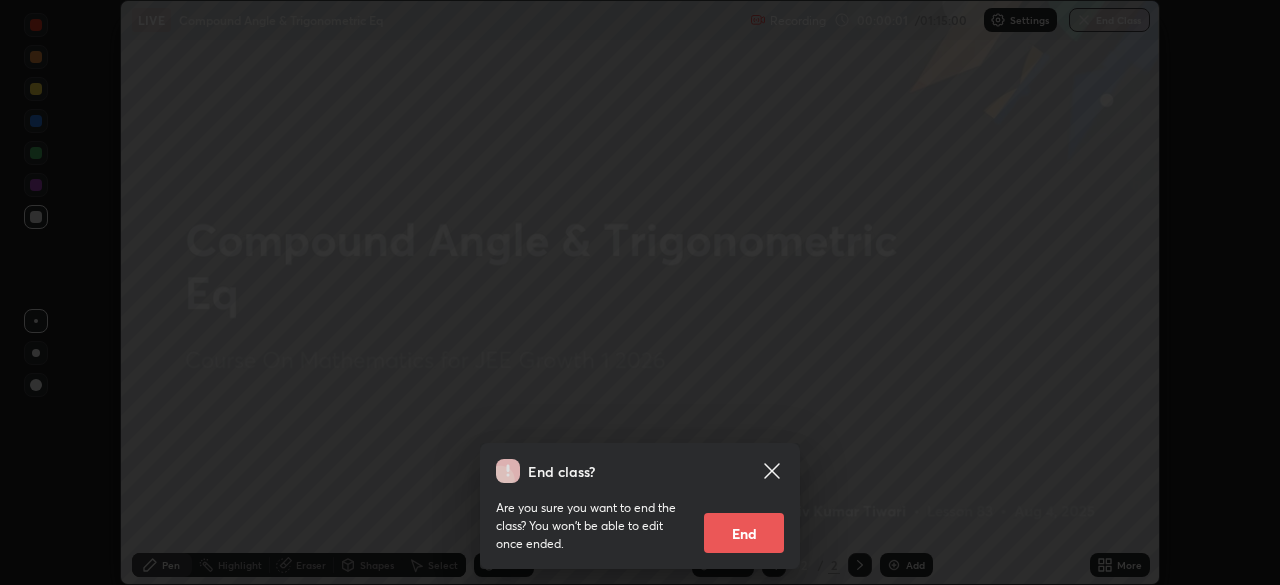 click on "End class? Are you sure you want to end the class? You won’t be able to edit once ended. End" at bounding box center [640, 292] 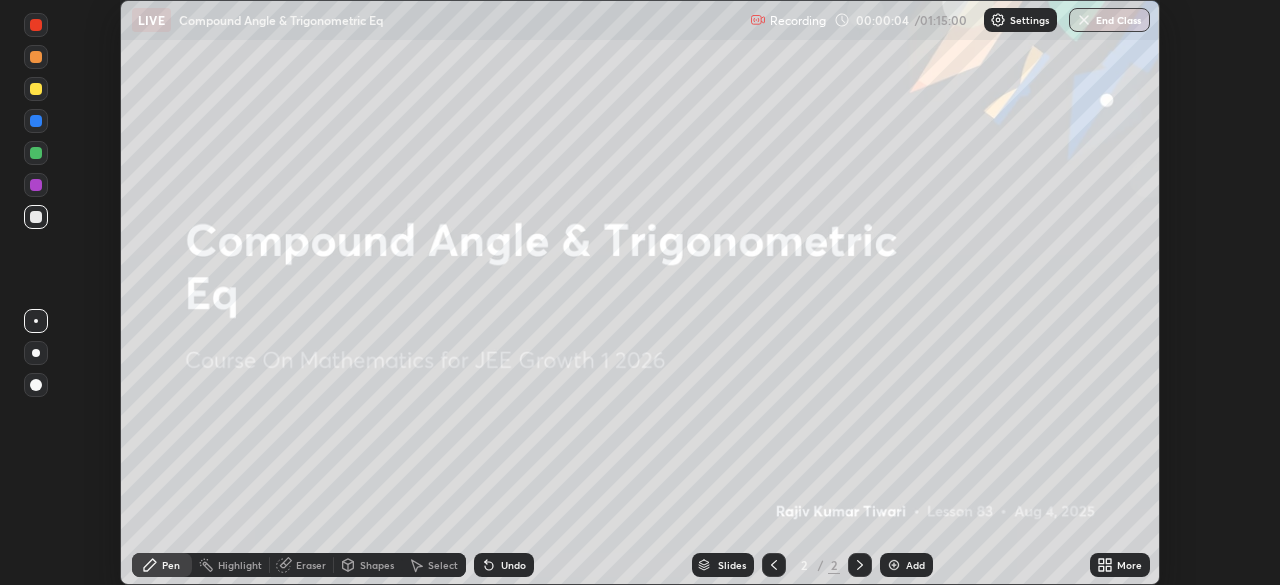 click 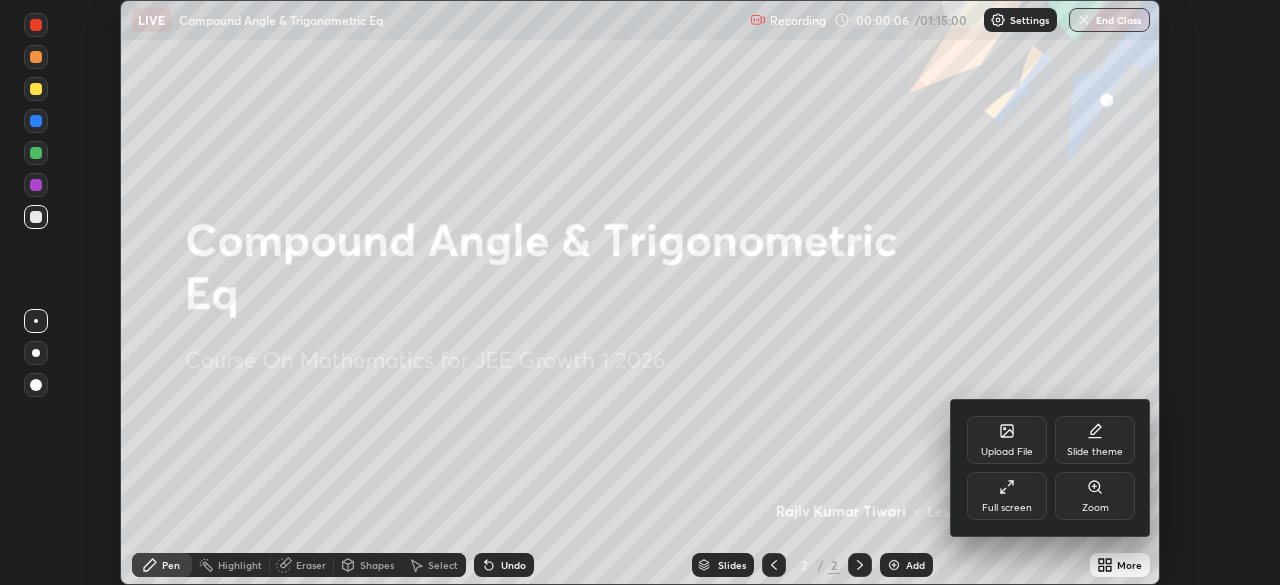 click 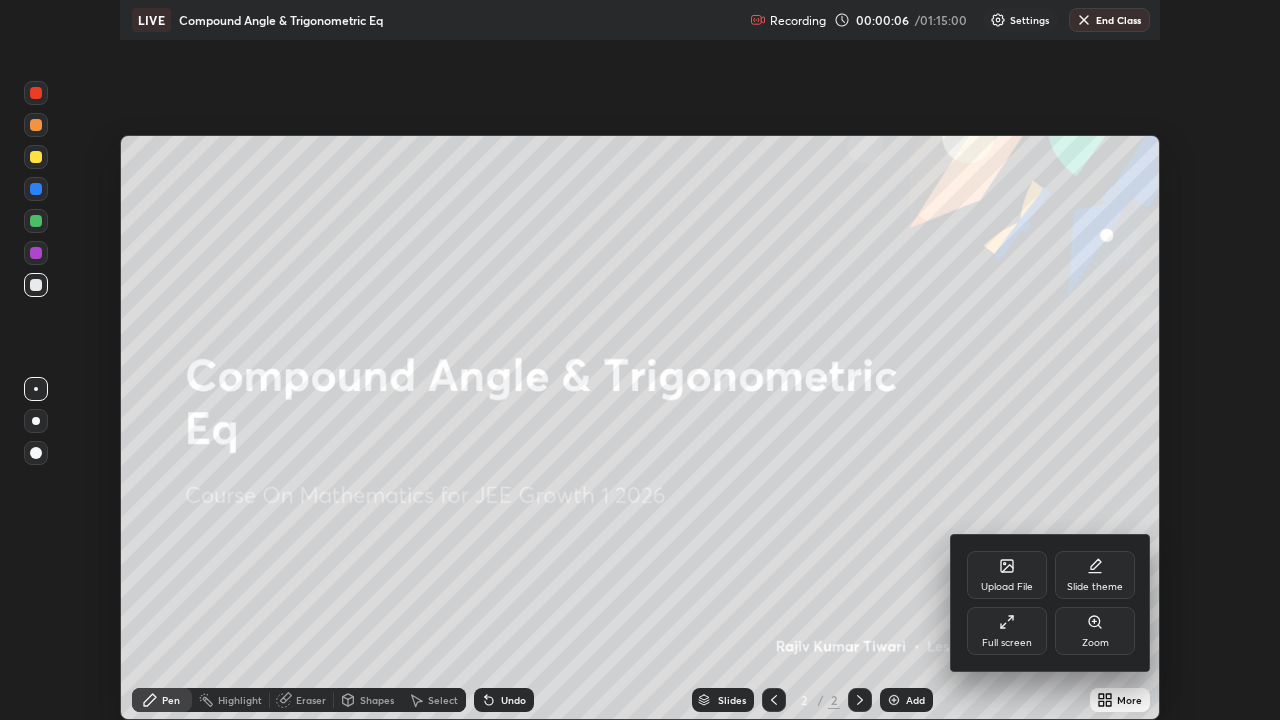 scroll, scrollTop: 99280, scrollLeft: 98720, axis: both 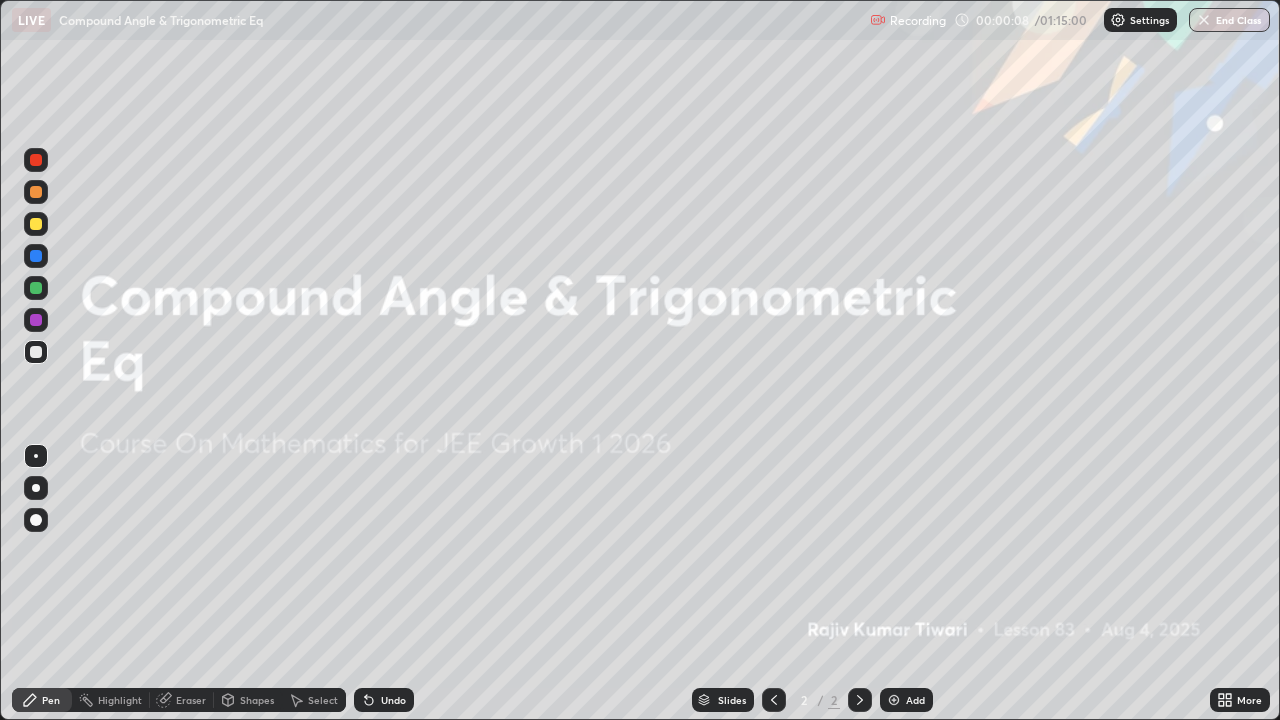 click at bounding box center [894, 700] 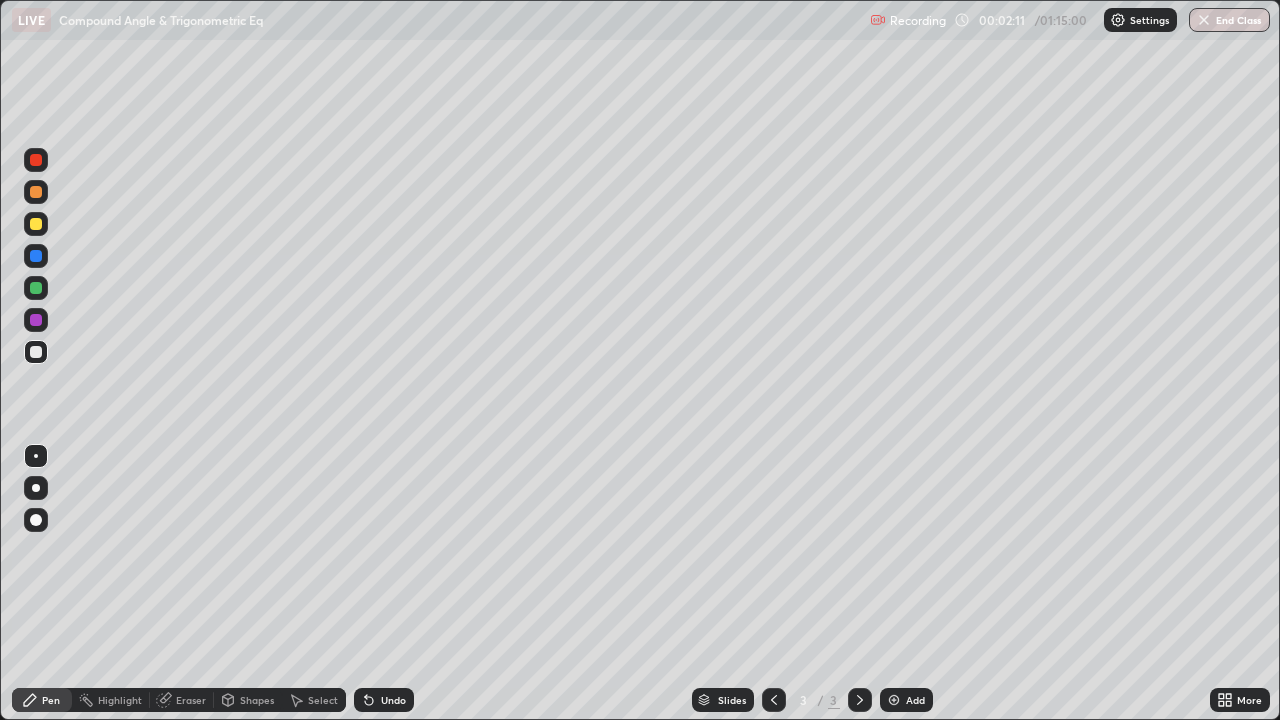 click on "Eraser" at bounding box center [191, 700] 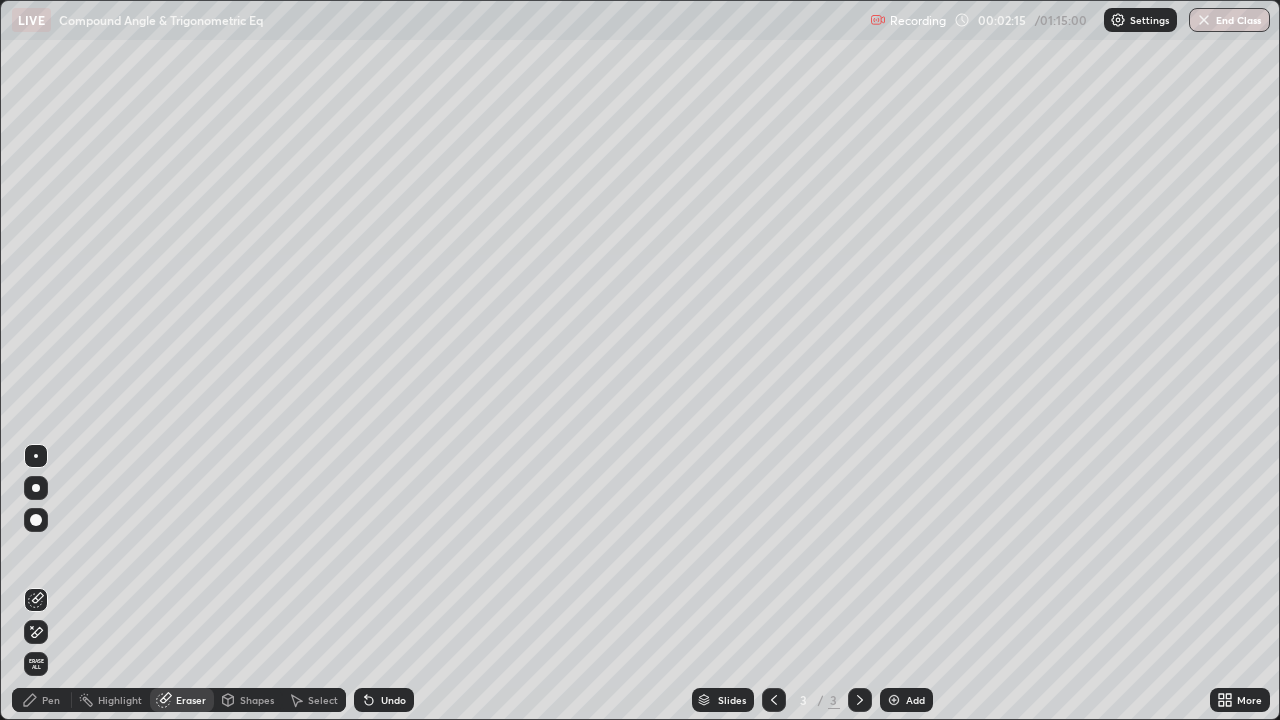 click on "Pen" at bounding box center [51, 700] 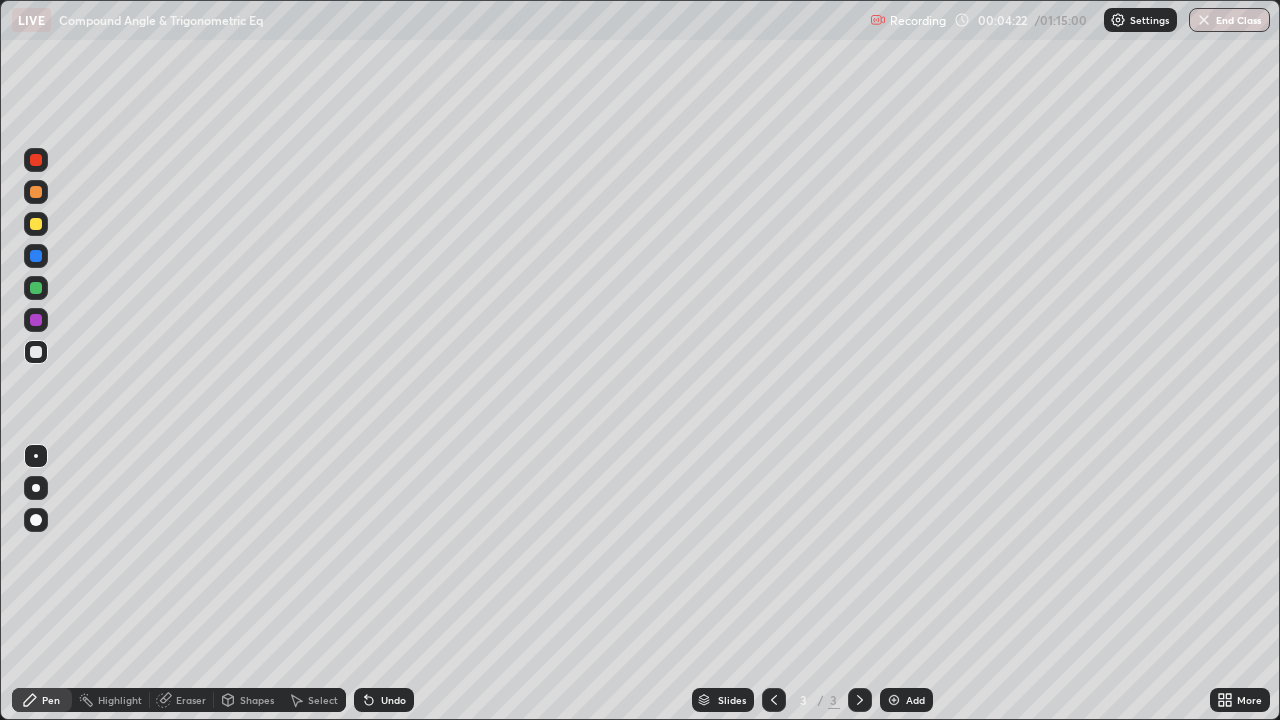 click on "Eraser" at bounding box center (191, 700) 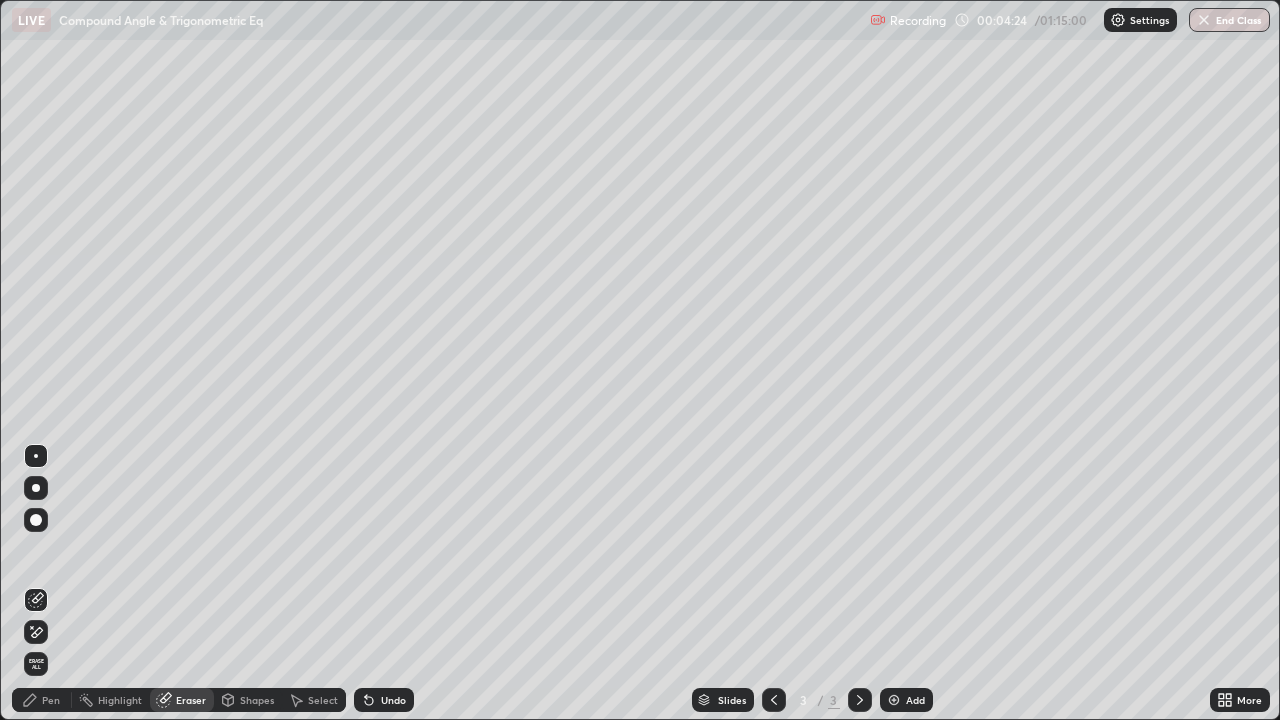 click at bounding box center (36, 520) 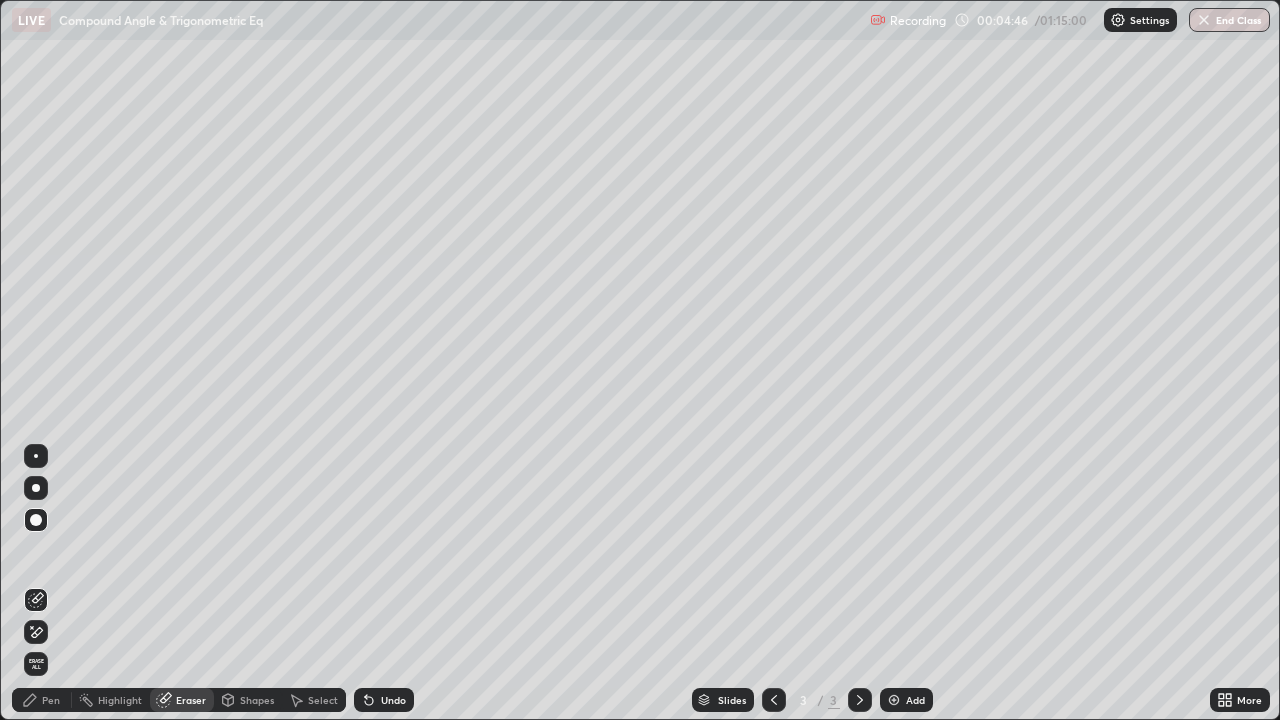 click on "Eraser" at bounding box center [191, 700] 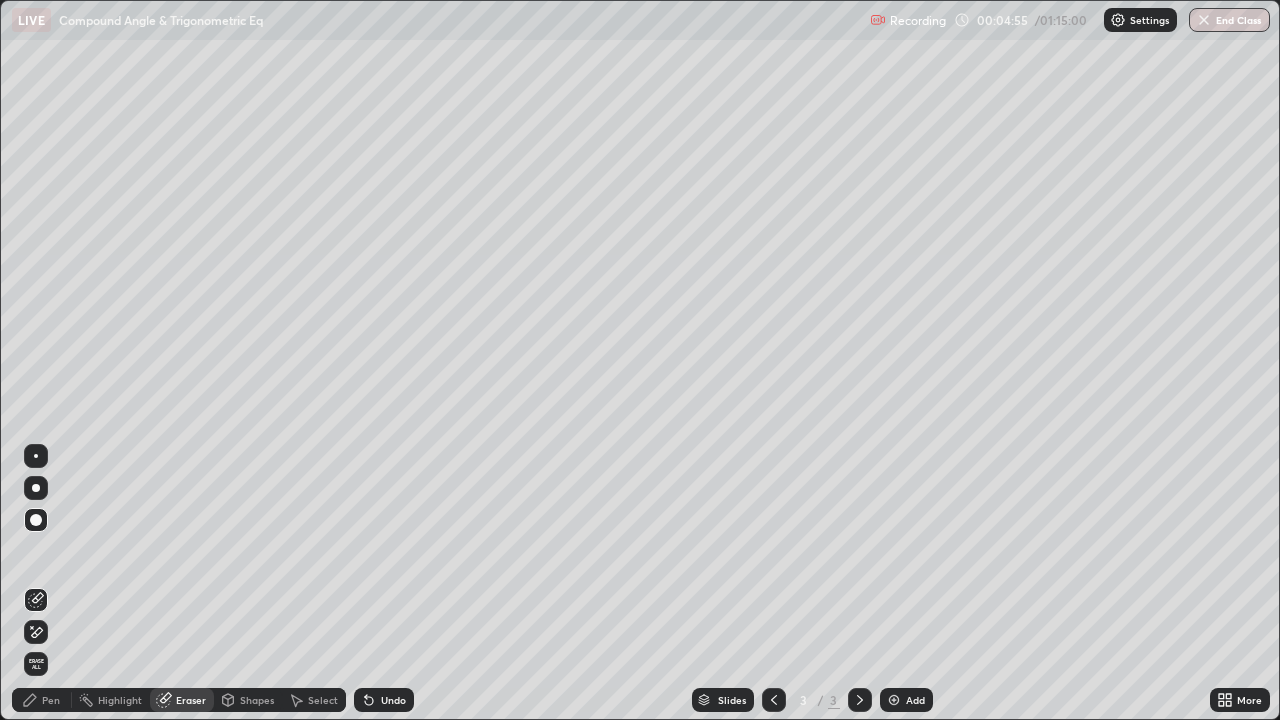 click on "Pen" at bounding box center [51, 700] 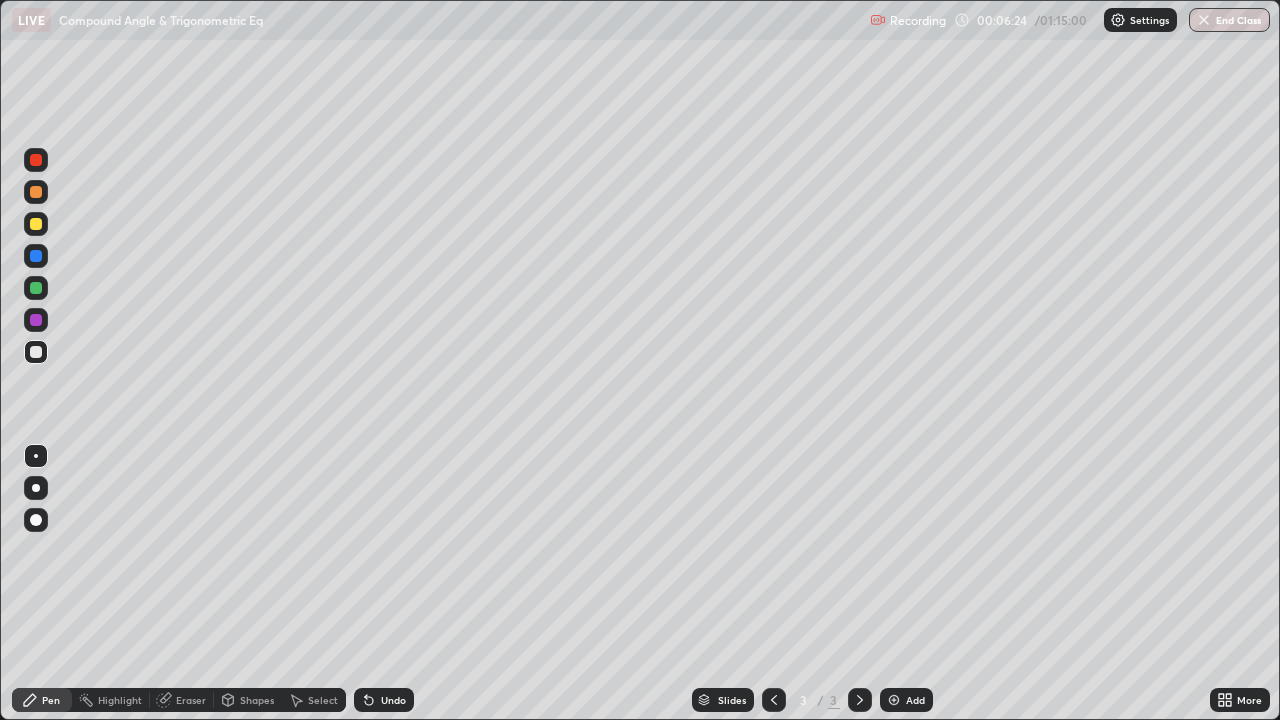 click on "Eraser" at bounding box center [191, 700] 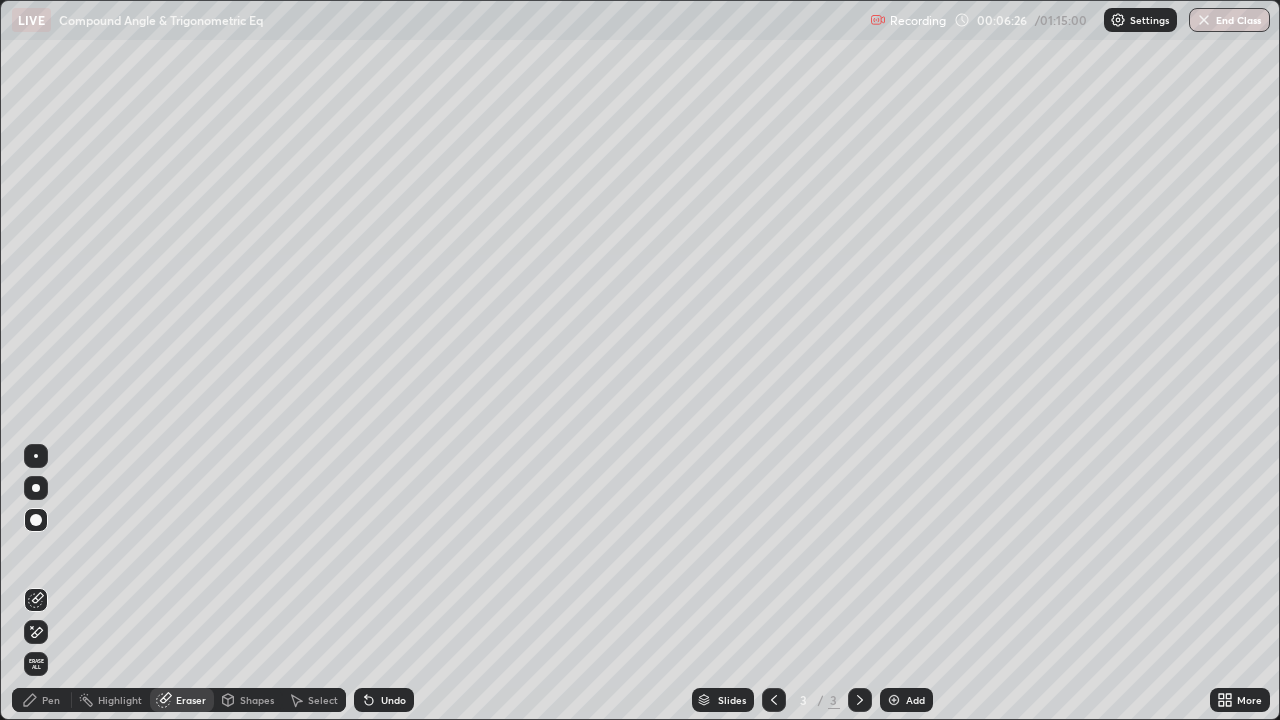 click on "Pen" at bounding box center (51, 700) 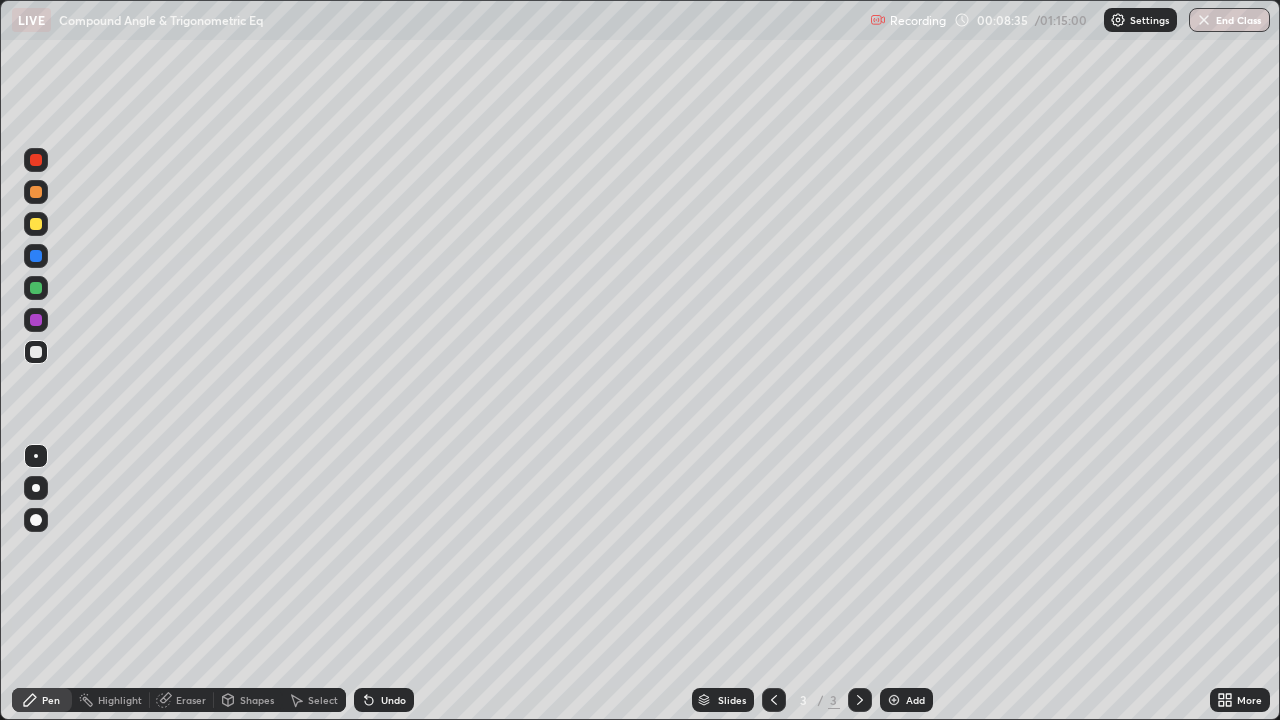 click at bounding box center [36, 160] 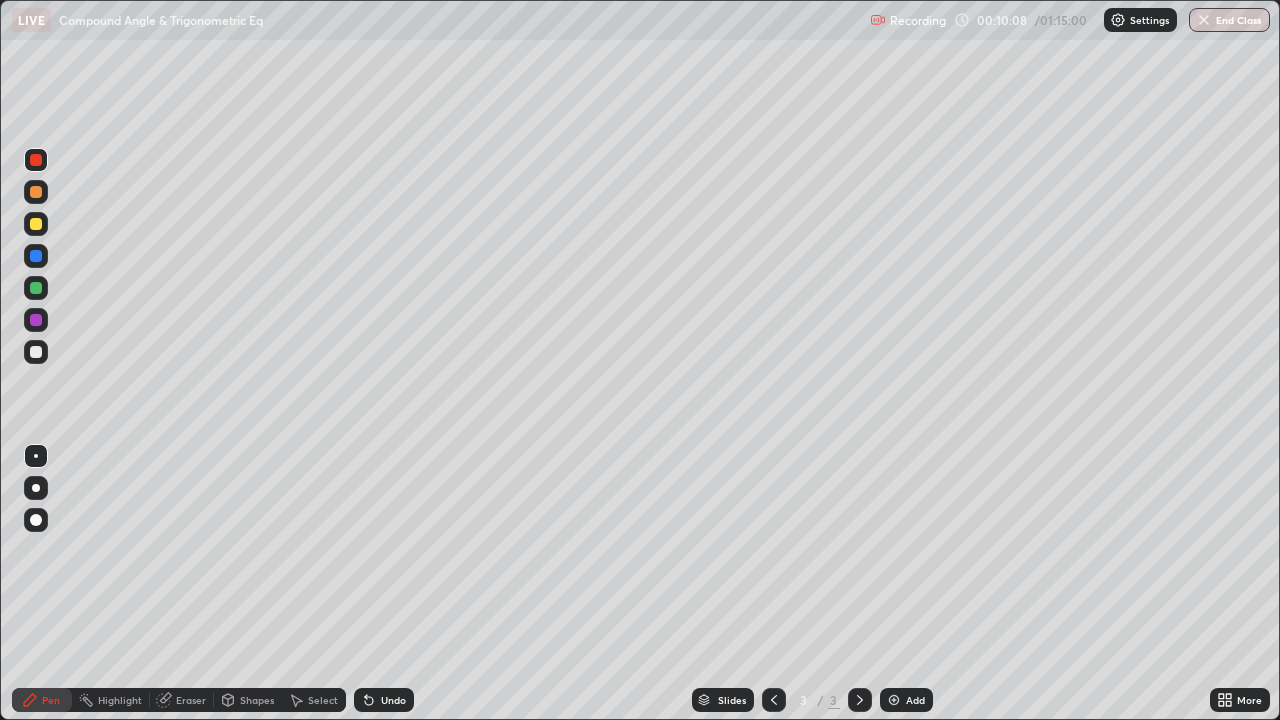 click at bounding box center [36, 224] 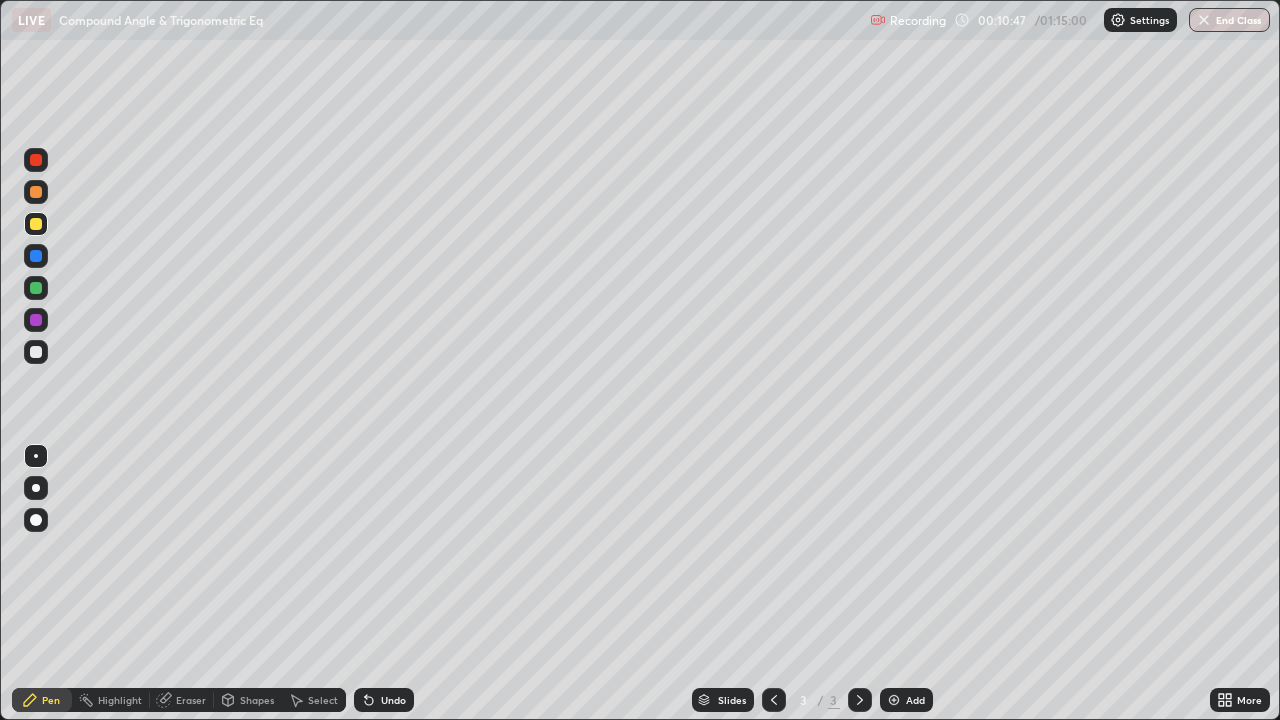 click at bounding box center (36, 320) 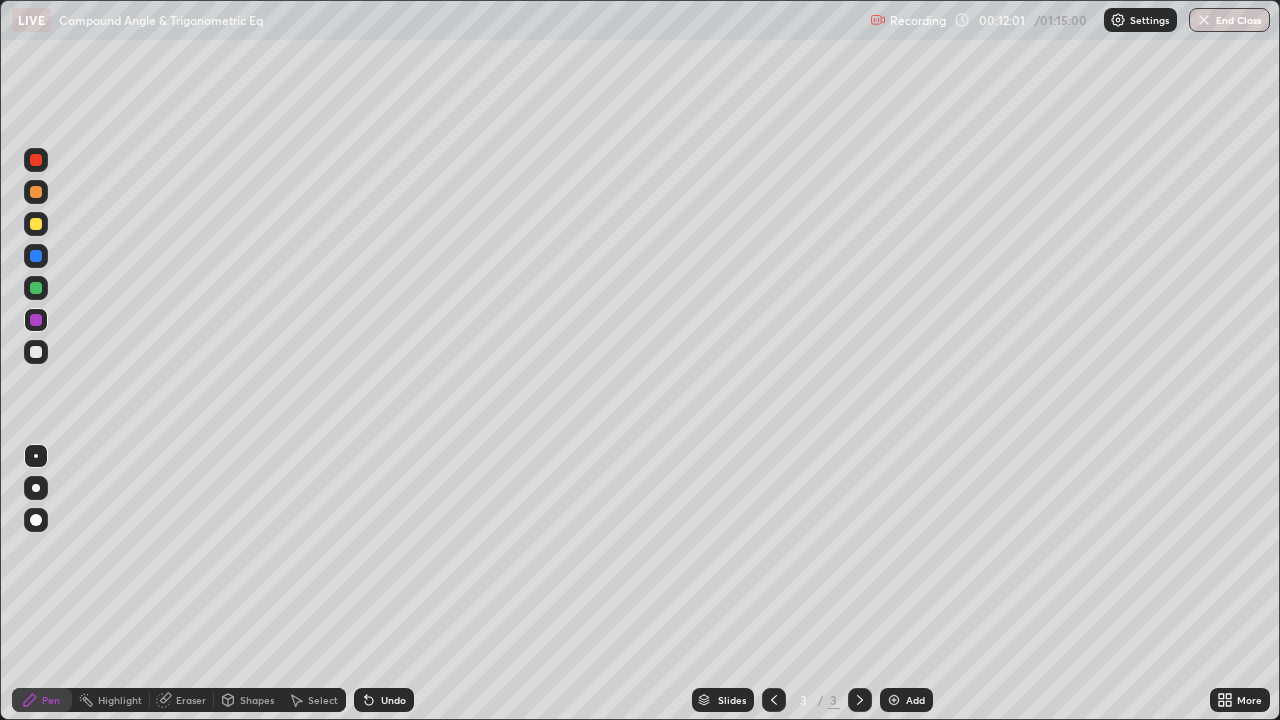 click at bounding box center [894, 700] 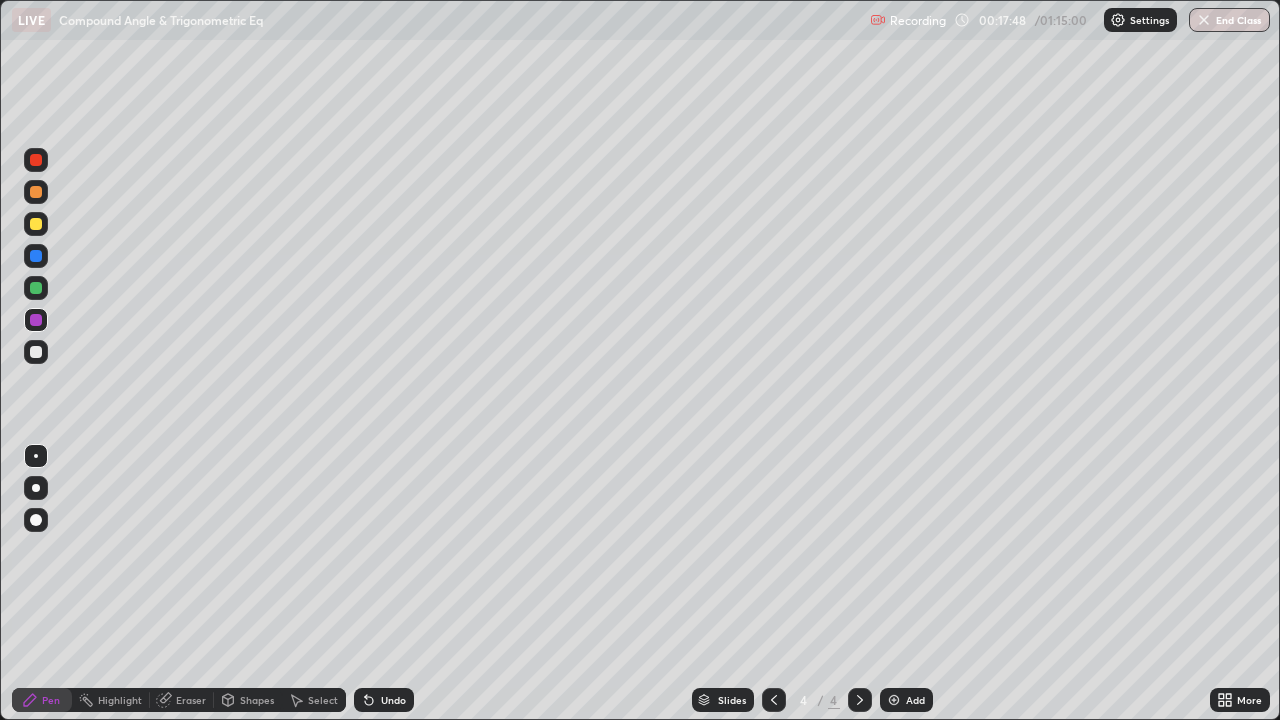 click on "Eraser" at bounding box center (182, 700) 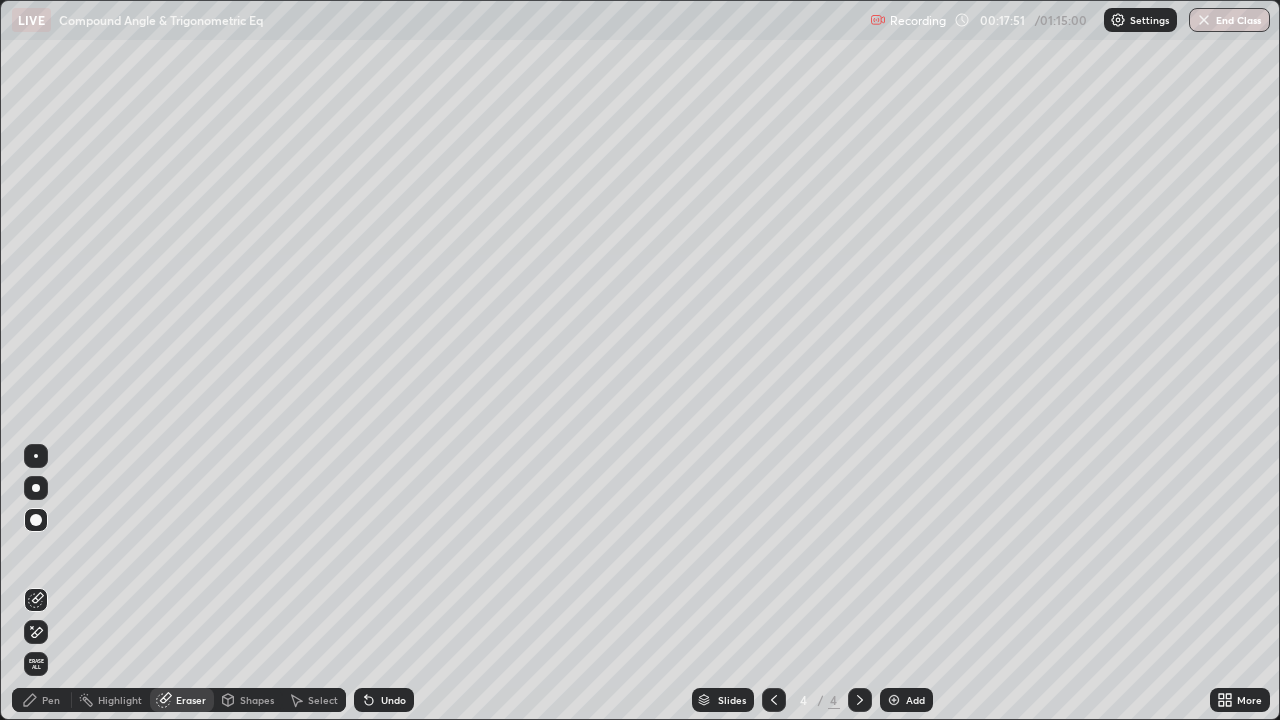 click on "Pen" at bounding box center (42, 700) 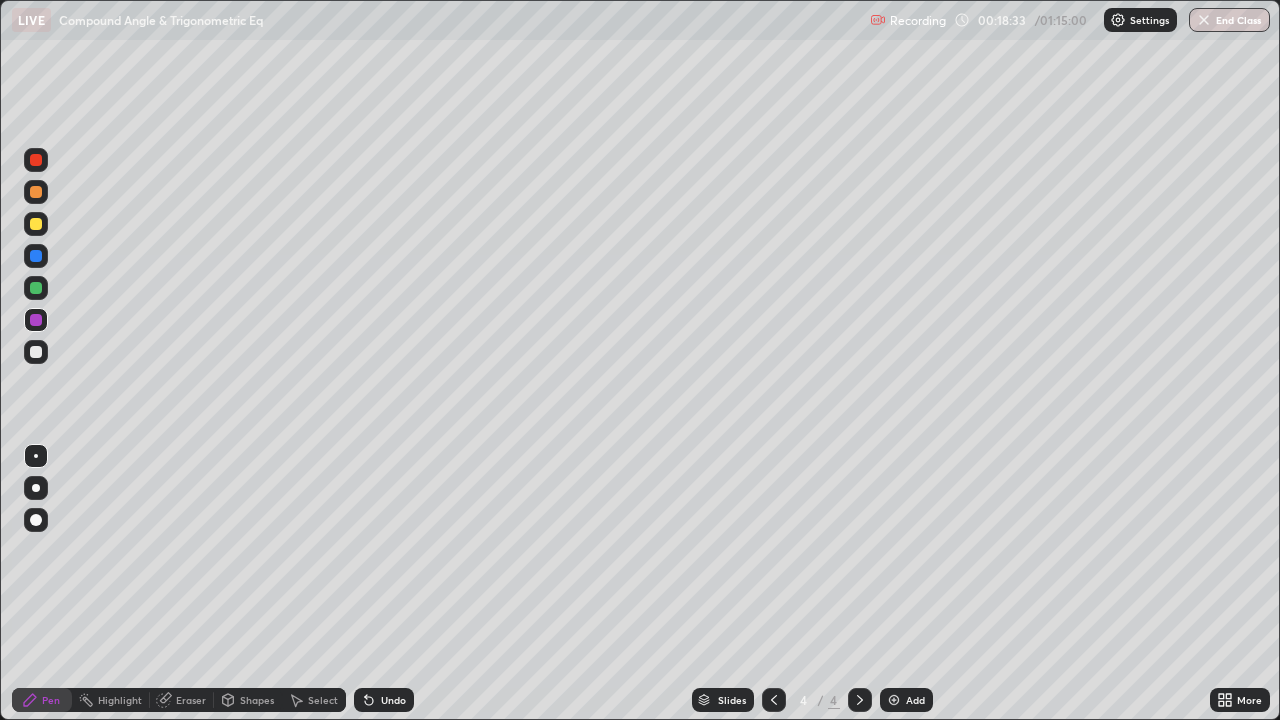 click on "Eraser" at bounding box center (191, 700) 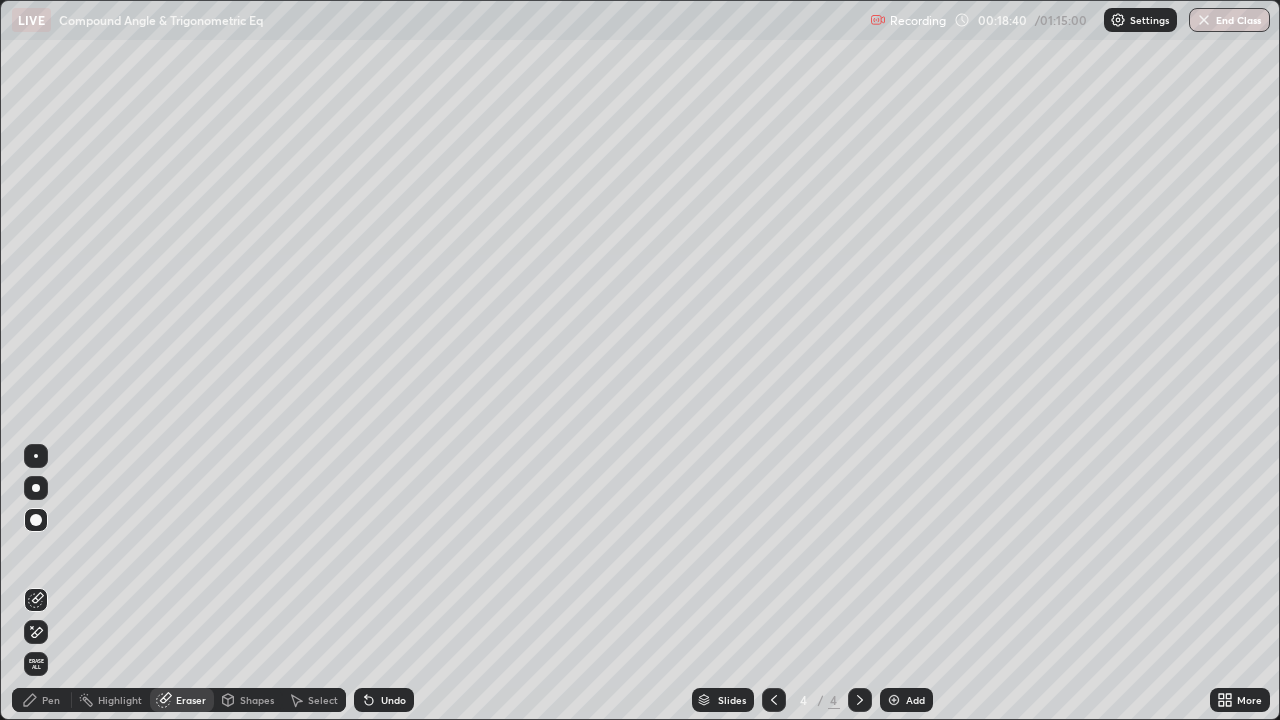 click on "Pen" at bounding box center (51, 700) 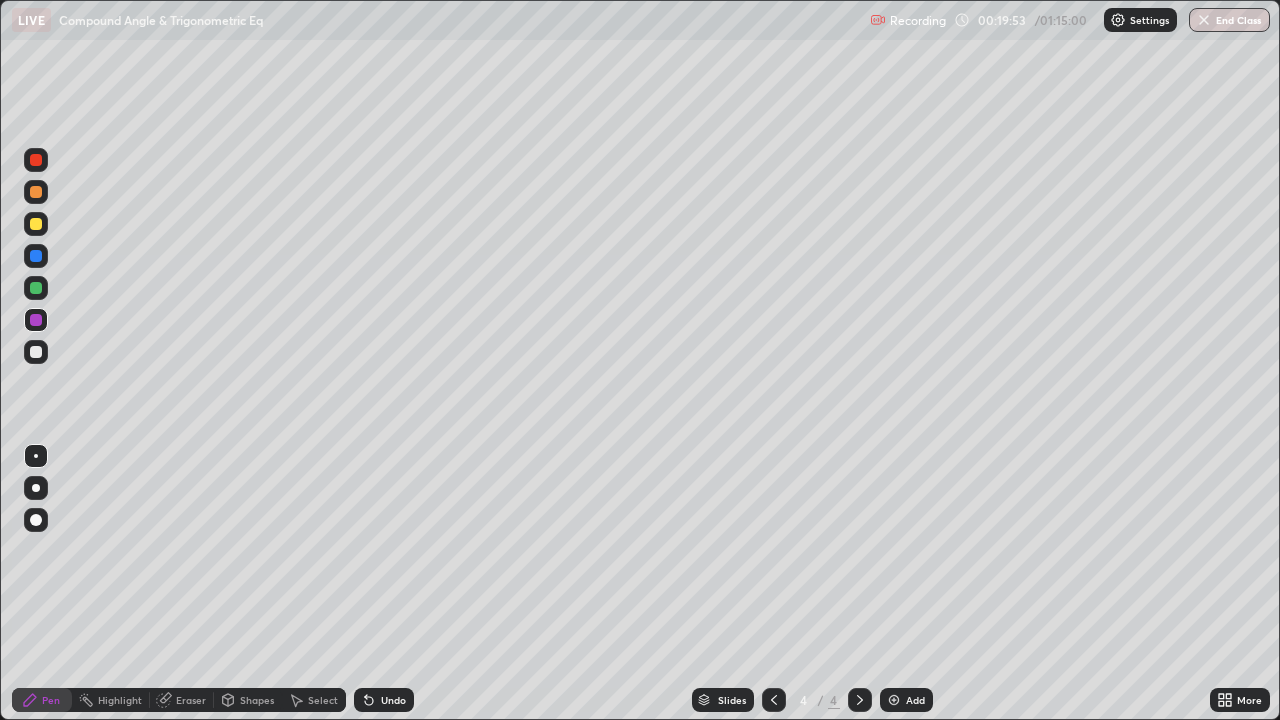 click on "Eraser" at bounding box center (191, 700) 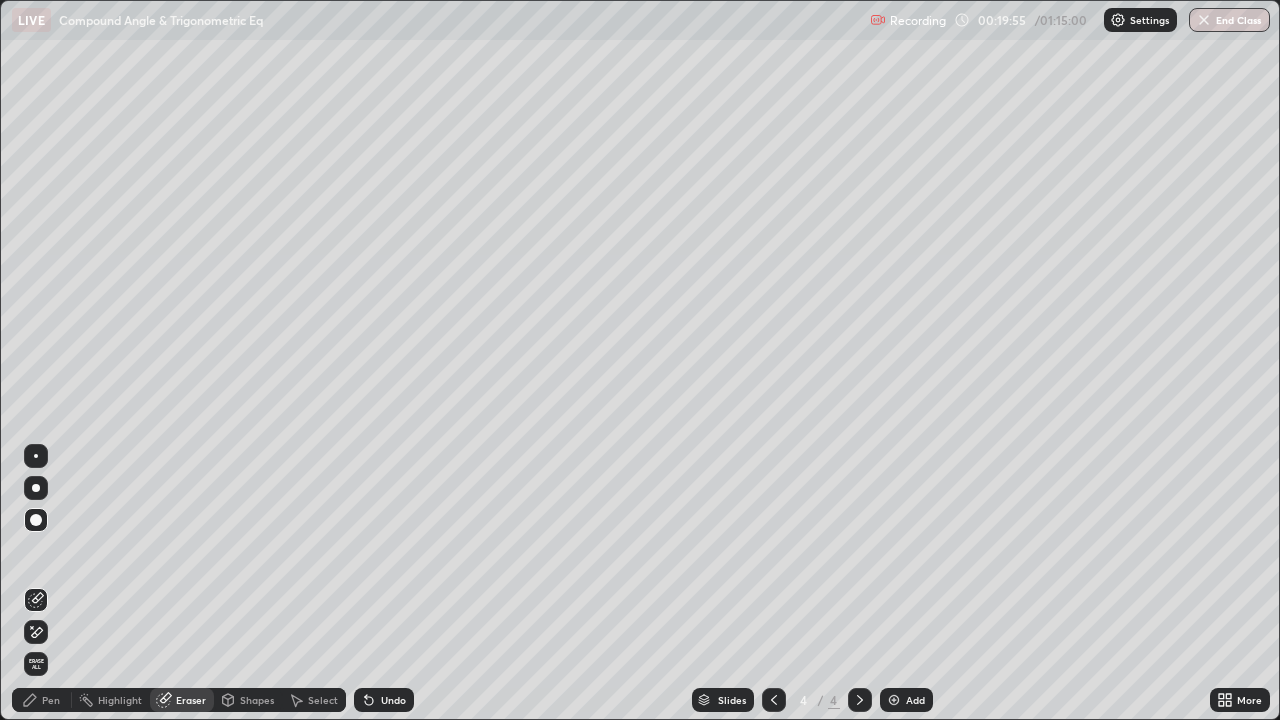 click on "Pen" at bounding box center (51, 700) 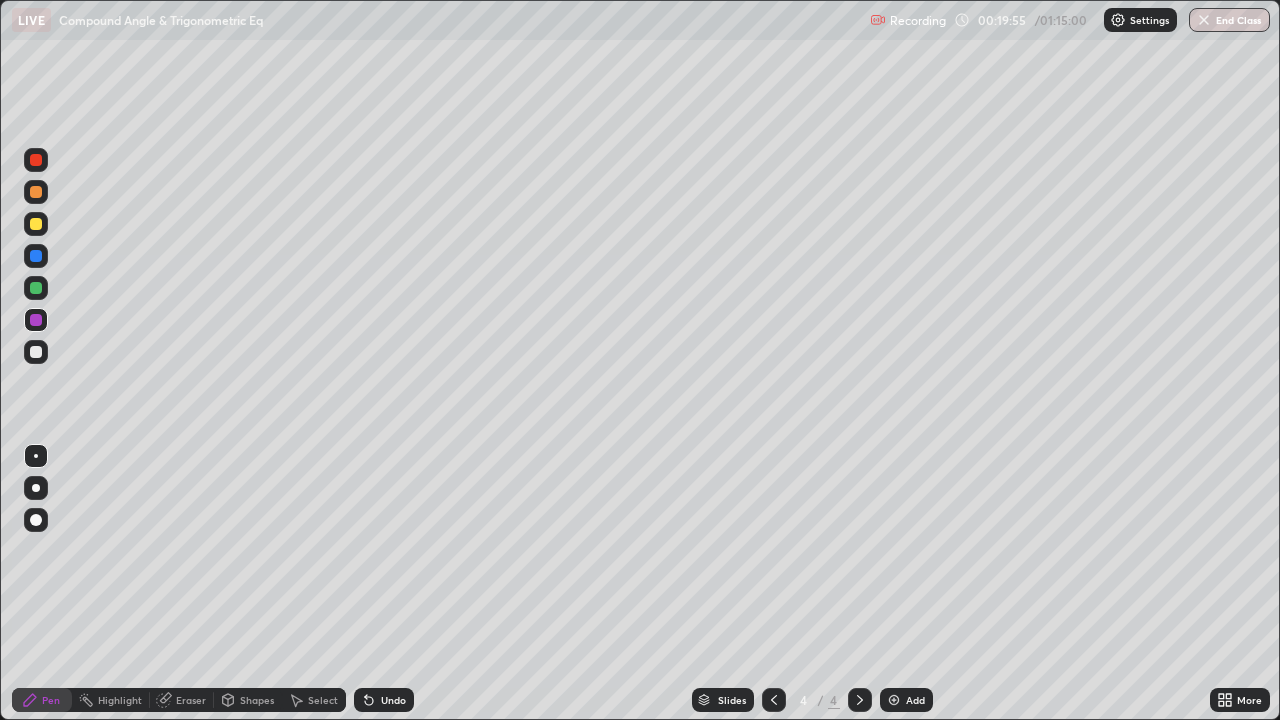 click on "Pen" at bounding box center [51, 700] 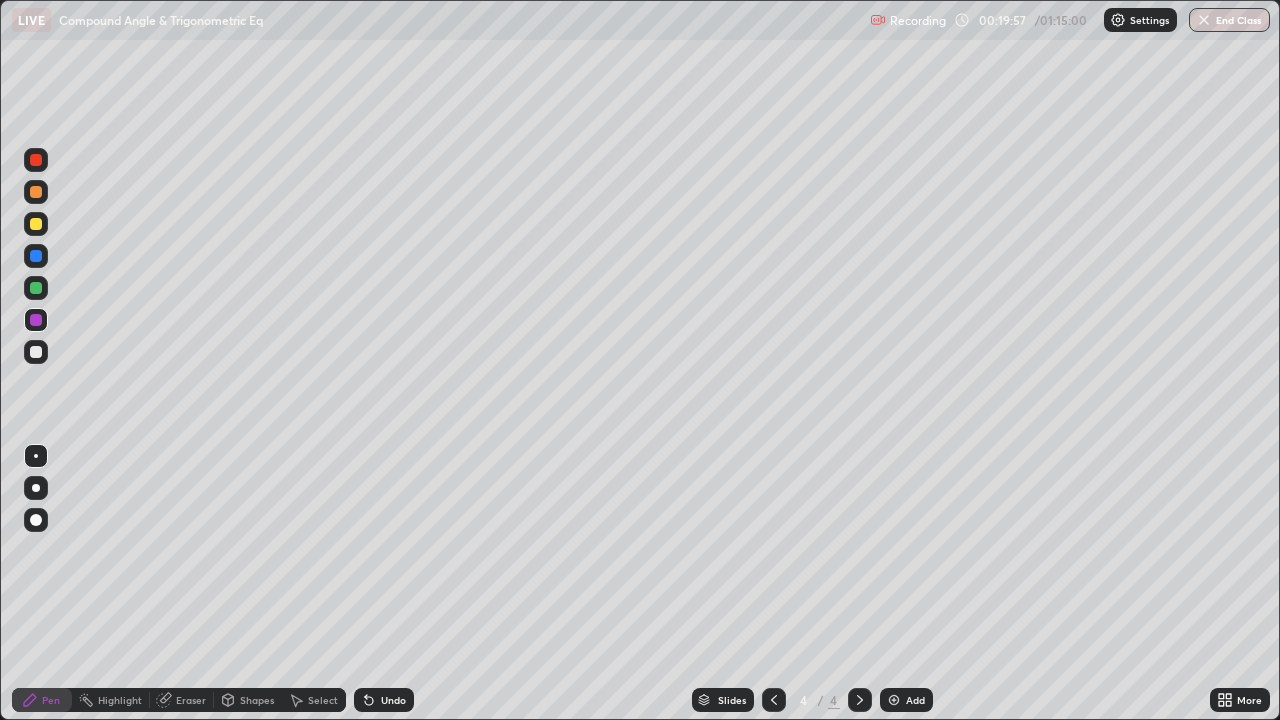 click at bounding box center [36, 160] 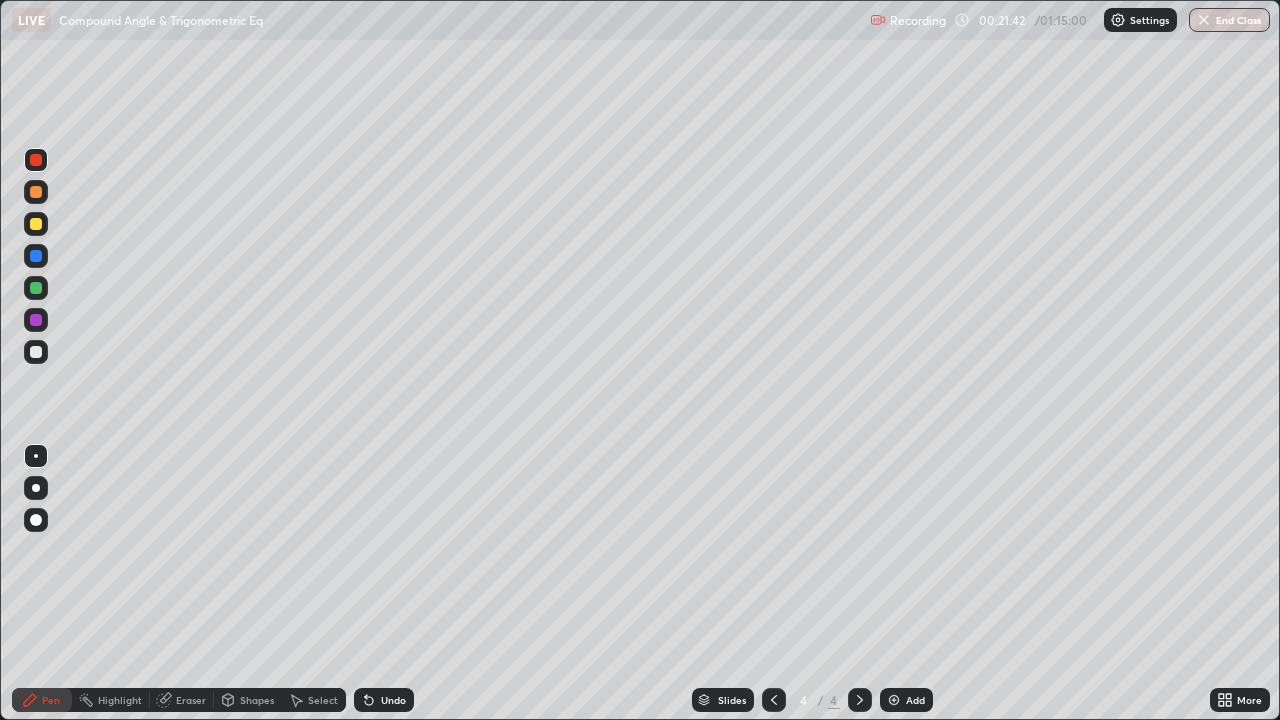 click on "Slides" at bounding box center (732, 700) 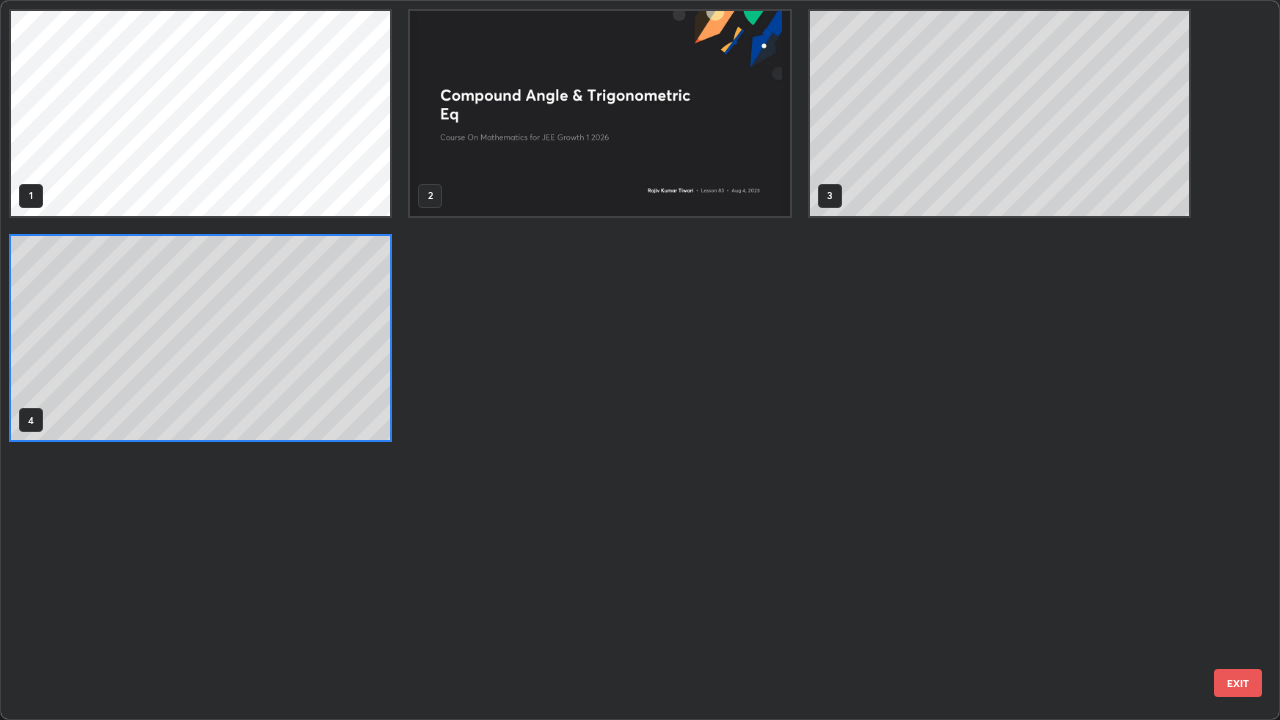 scroll, scrollTop: 7, scrollLeft: 11, axis: both 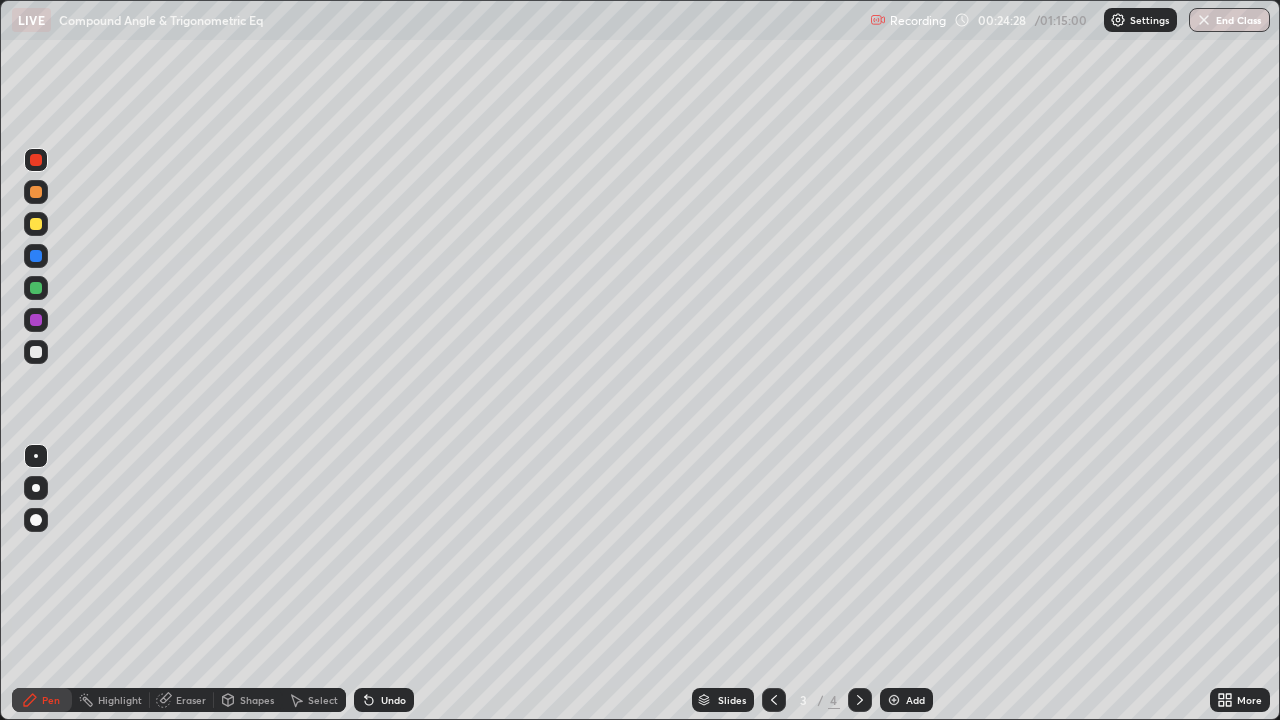 click on "Add" at bounding box center [906, 700] 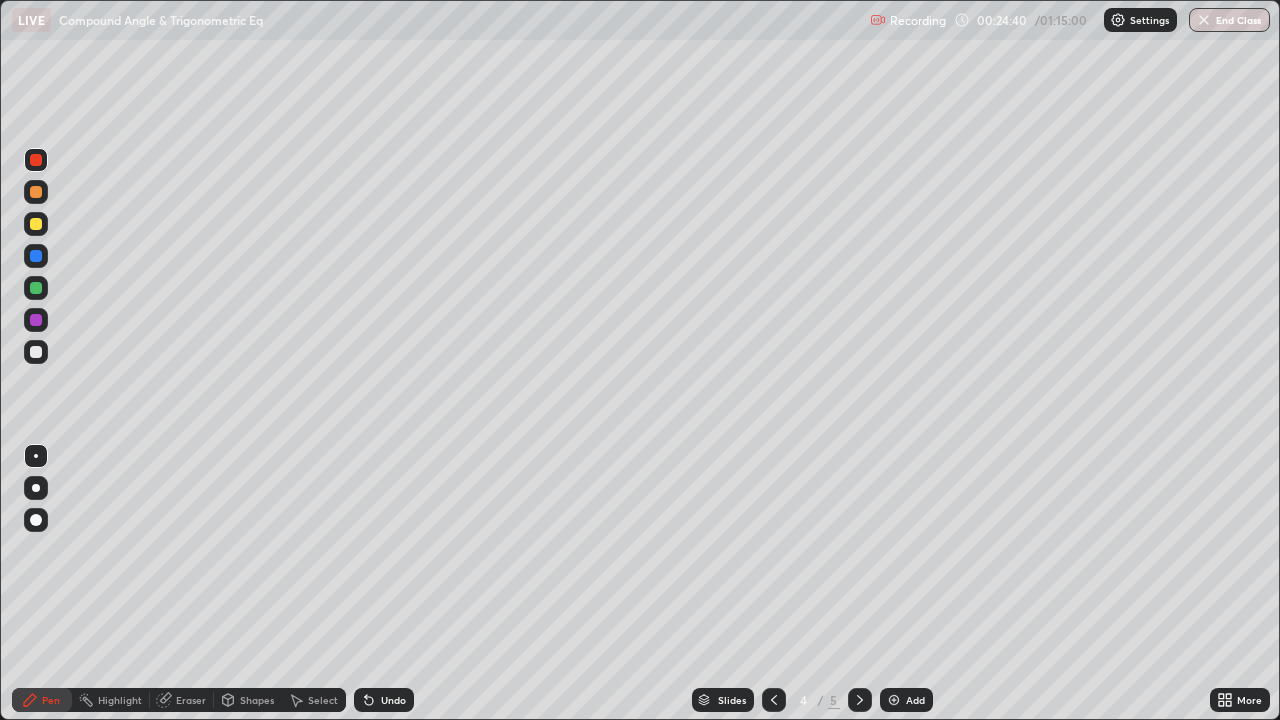 click on "Slides" at bounding box center [732, 700] 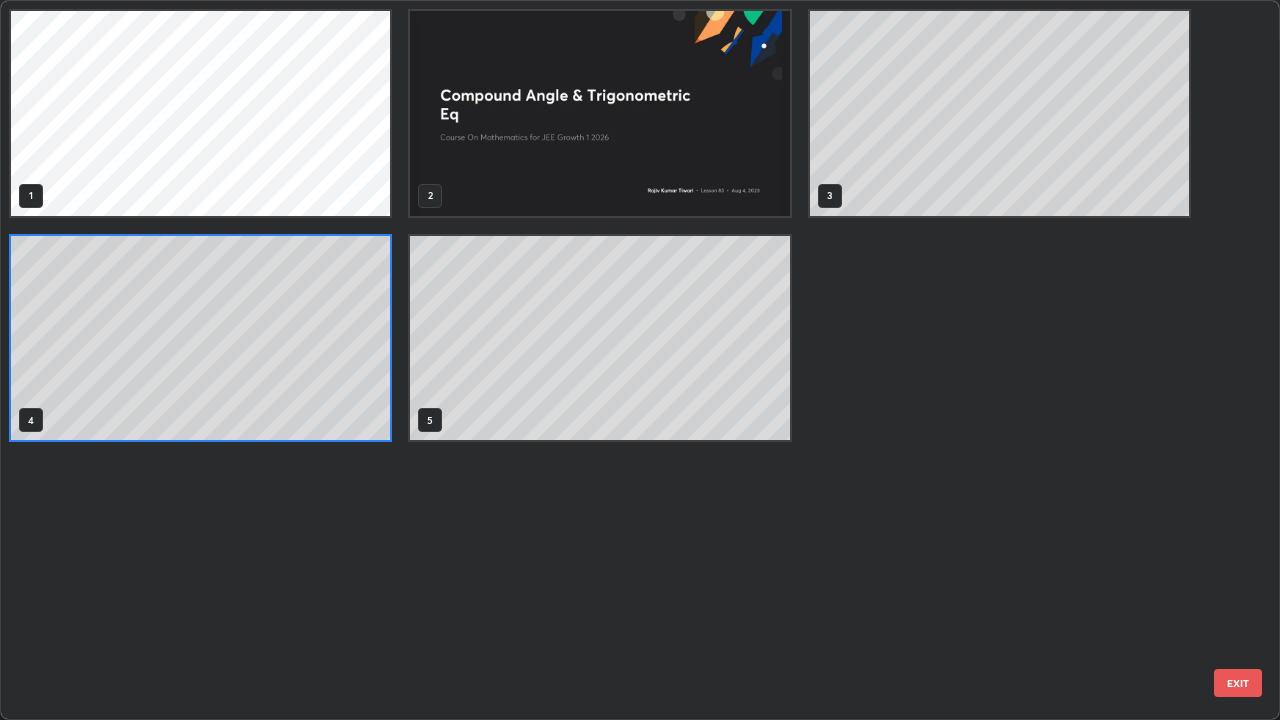 scroll, scrollTop: 7, scrollLeft: 11, axis: both 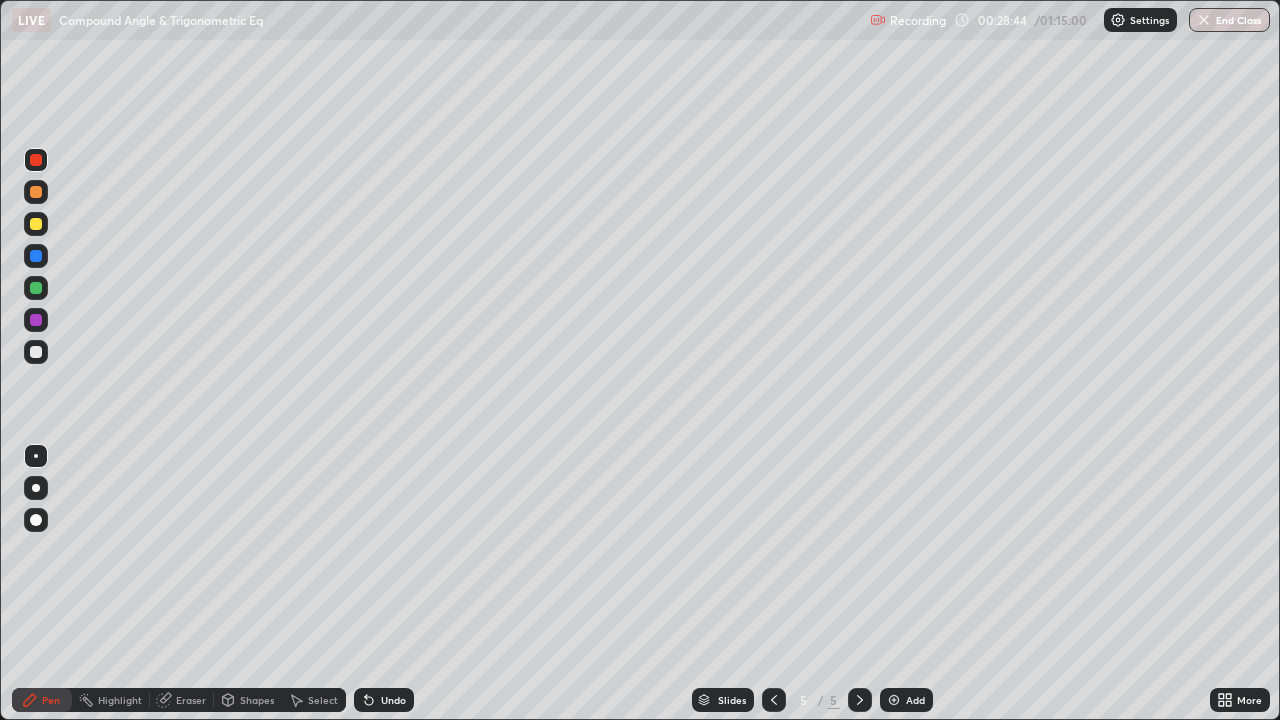 click on "Add" at bounding box center (915, 700) 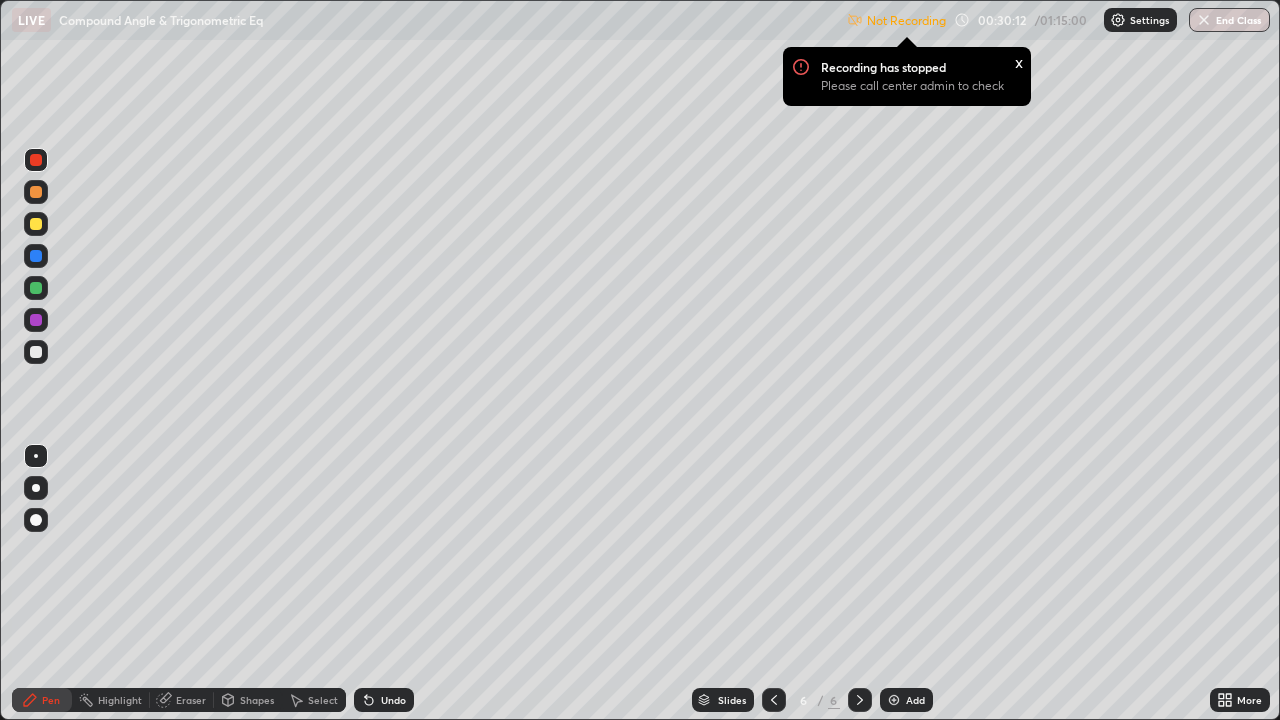 click on "Settings" at bounding box center (1149, 20) 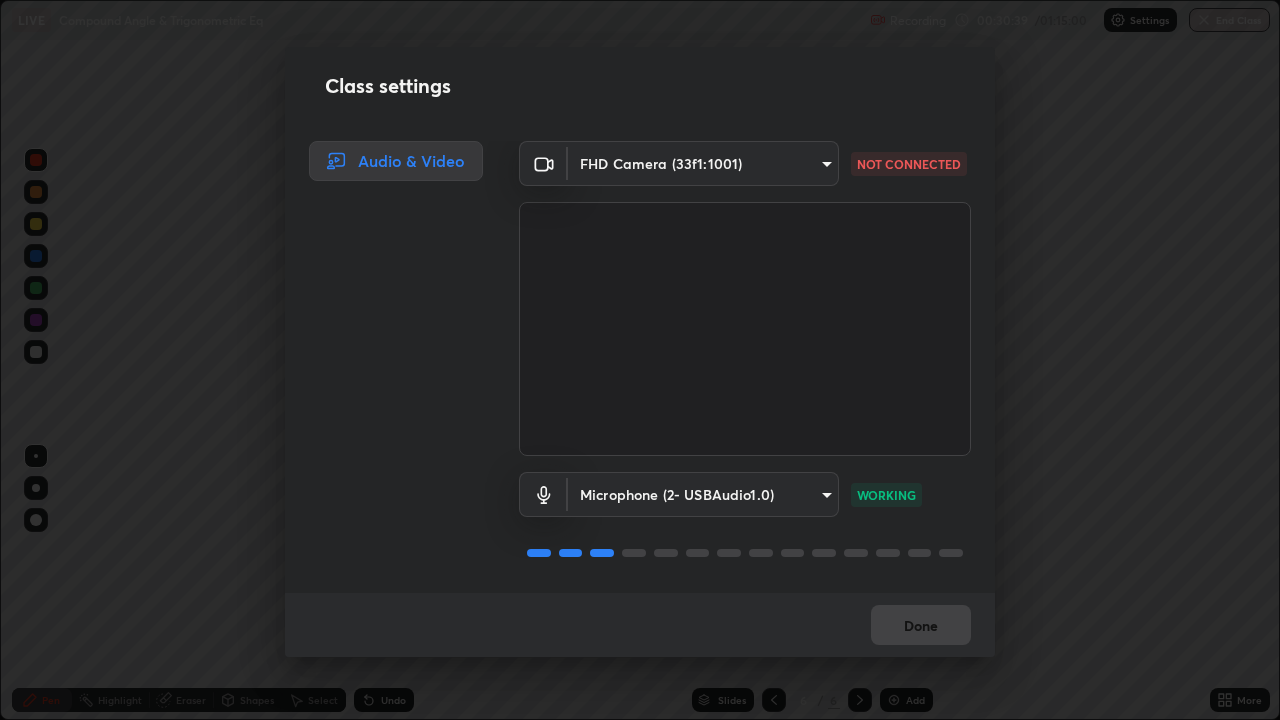 click on "Erase all LIVE Compound Angle & Trigonometric Eq Recording 00:30:39 /  01:15:00 Settings End Class Setting up your live class Compound Angle & Trigonometric Eq • L83 of Course On Mathematics for JEE Growth 1 2026 [FIRST] [LAST] Pen Highlight Eraser Shapes Select Undo Slides 6 / 6 Add More No doubts shared Encourage your learners to ask a doubt for better clarity Report an issue Reason for reporting Buffering Chat not working Audio - Video sync issue Educator video quality low ​ Attach an image Report Class settings Audio & Video FHD Camera (33f1:1001) b8f713a0fc2a4668ccd3874ce8ab2703f20e86d9f817921f365c1c4f78ca7a2c NOT CONNECTED Microphone (2- USBAudio1.0) 424acb21def1e1f8a44b486007630e3837867c6778d84eca6cd7776f61633d3e WORKING Done" at bounding box center (640, 360) 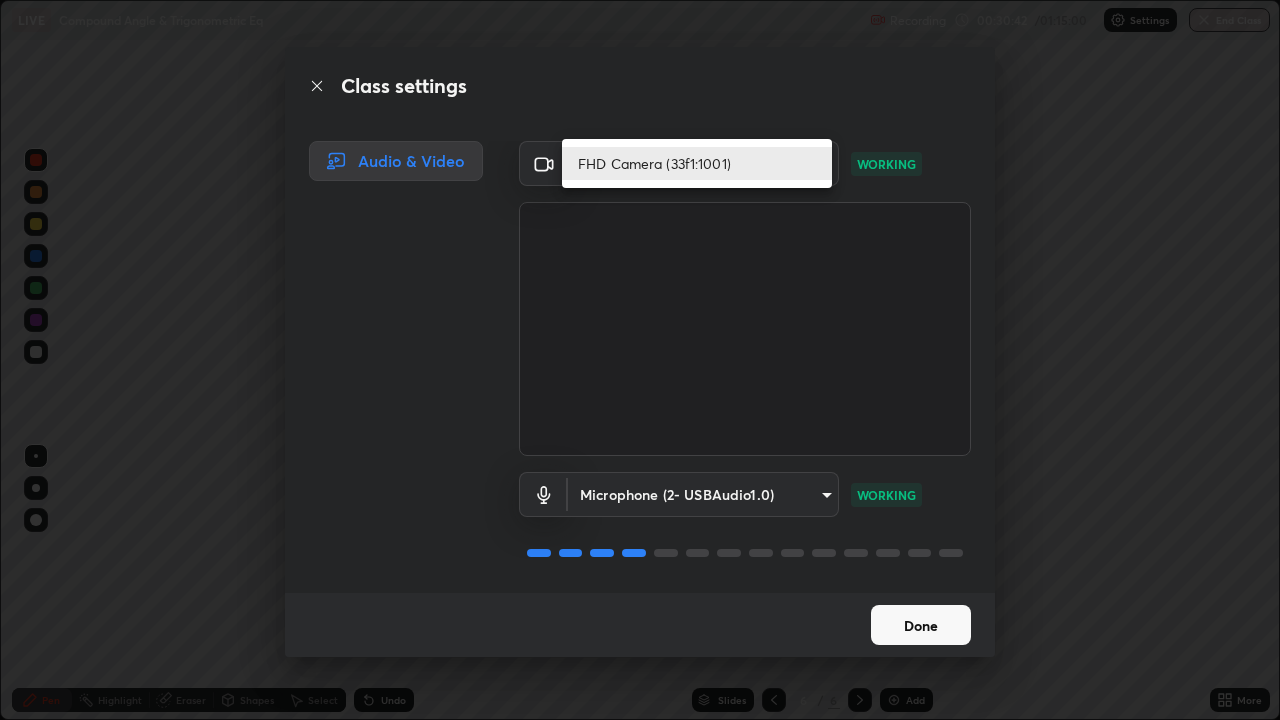 click at bounding box center [640, 360] 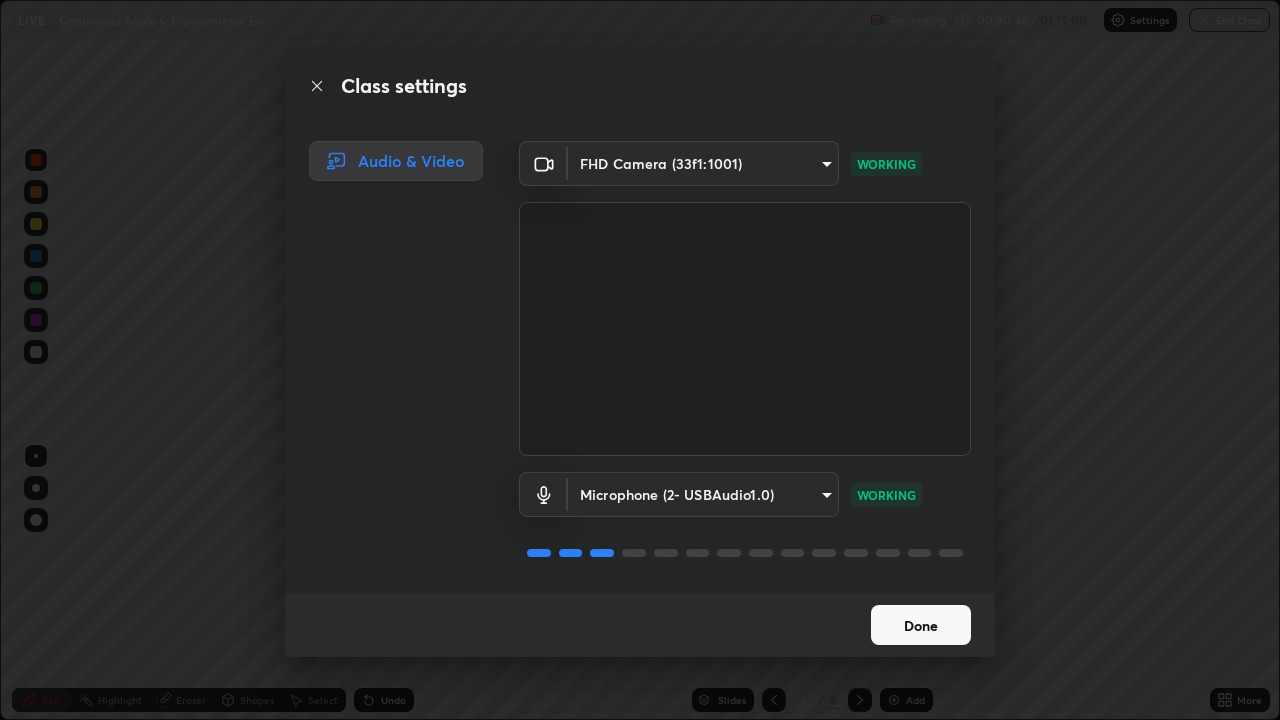click on "Done" at bounding box center [921, 625] 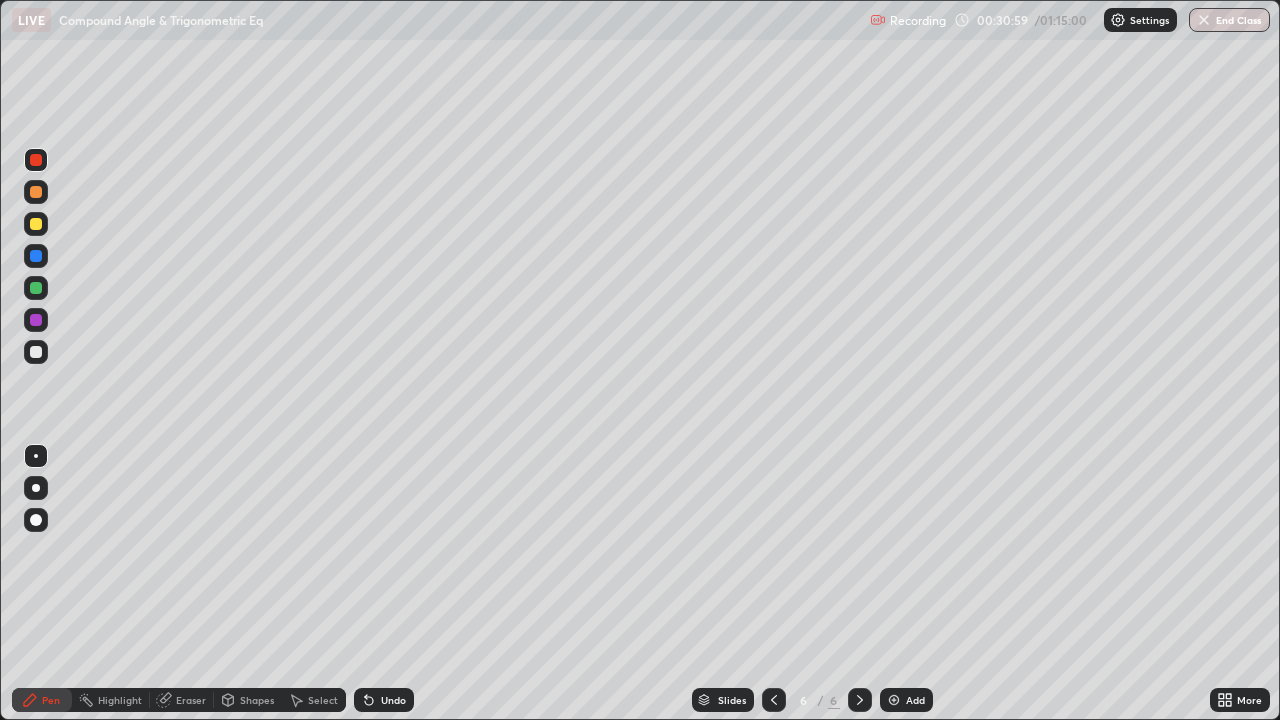 click on "Settings" at bounding box center [1140, 20] 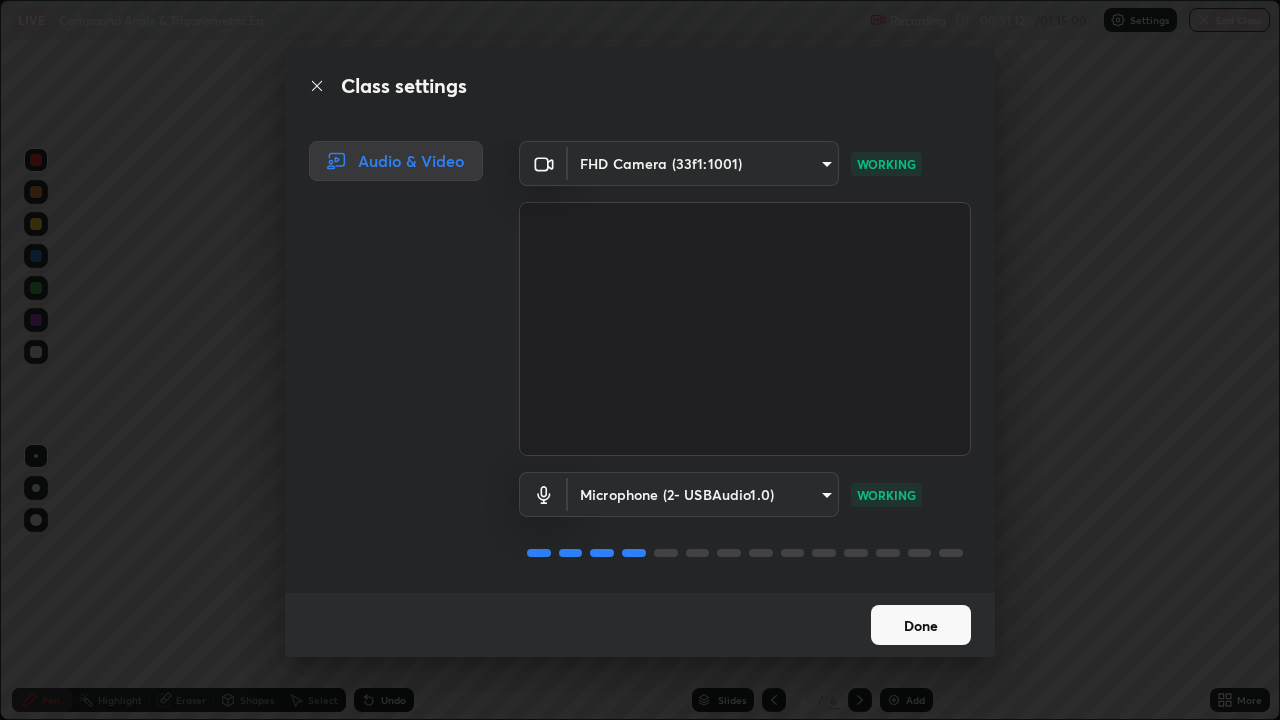 click on "Done" at bounding box center (921, 625) 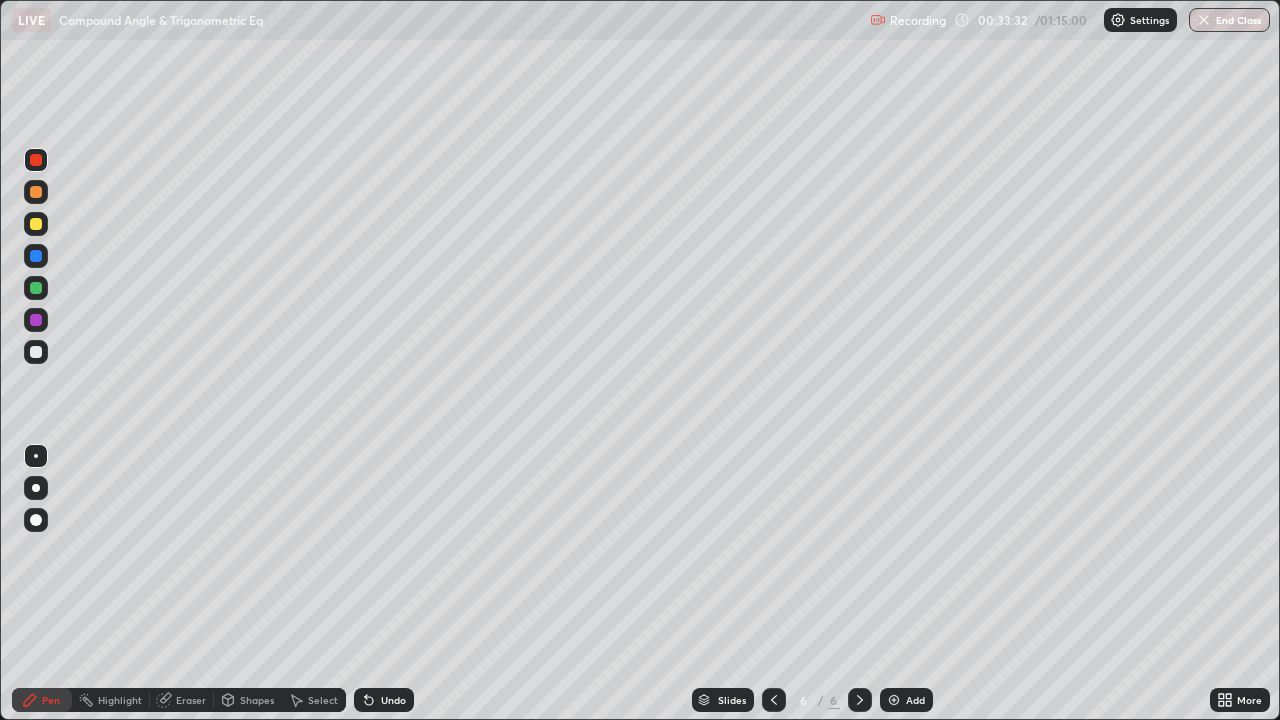 click at bounding box center [36, 352] 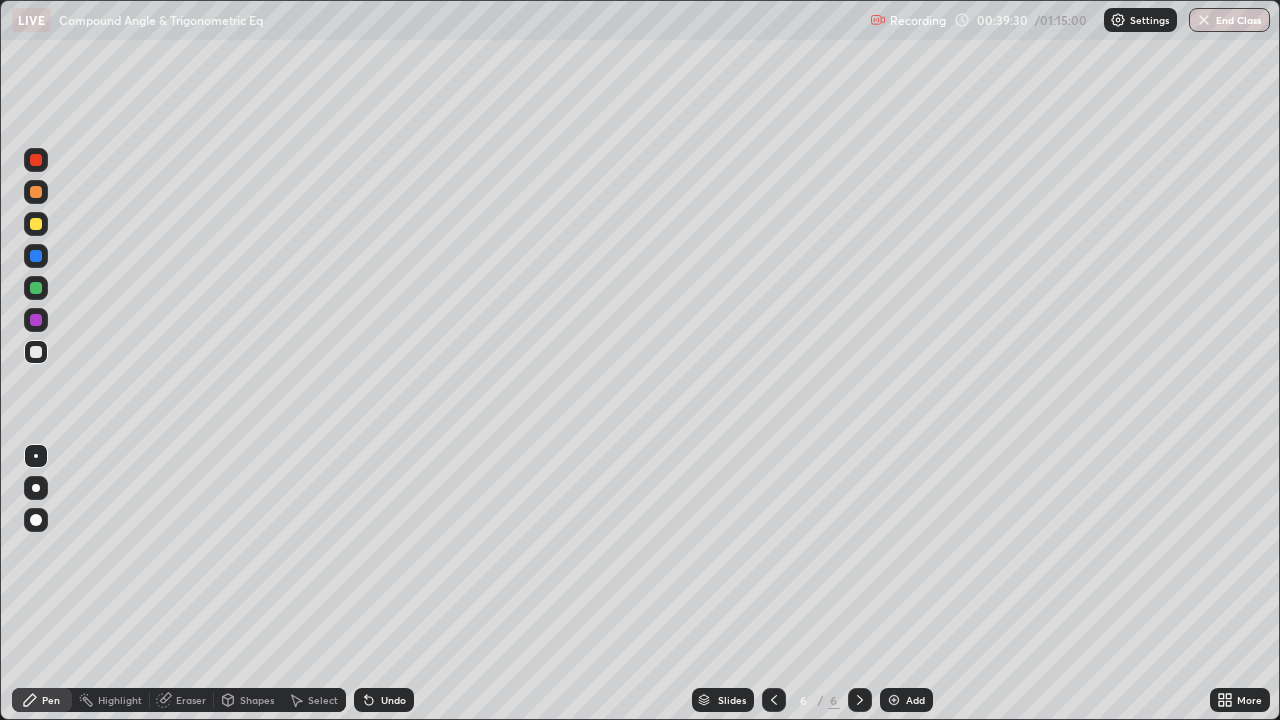 click at bounding box center (894, 700) 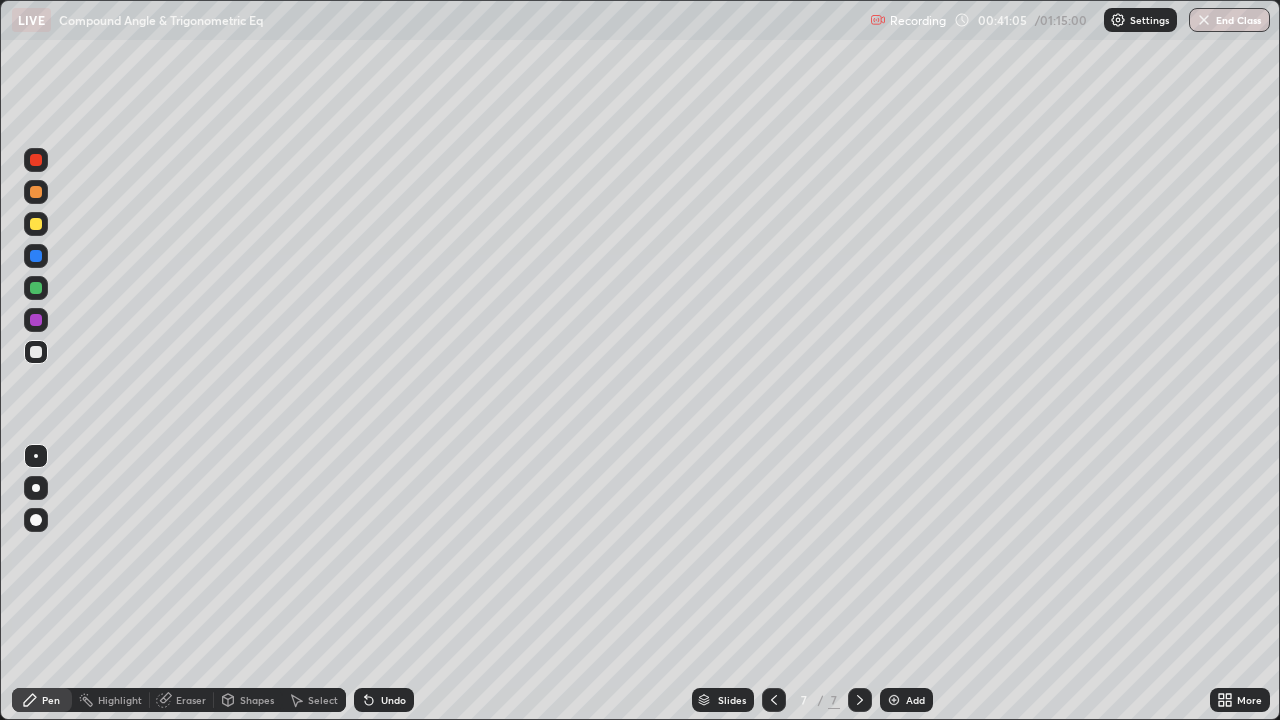 click on "Eraser" at bounding box center [182, 700] 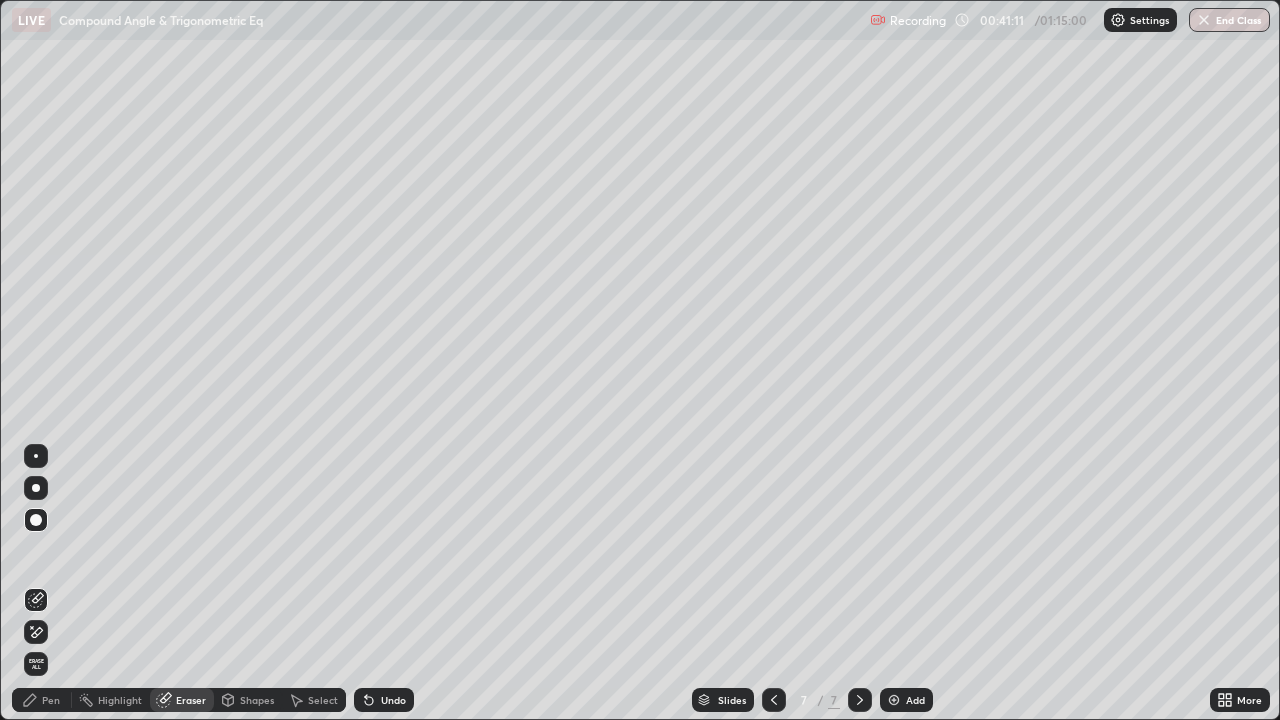 click on "Pen" at bounding box center (42, 700) 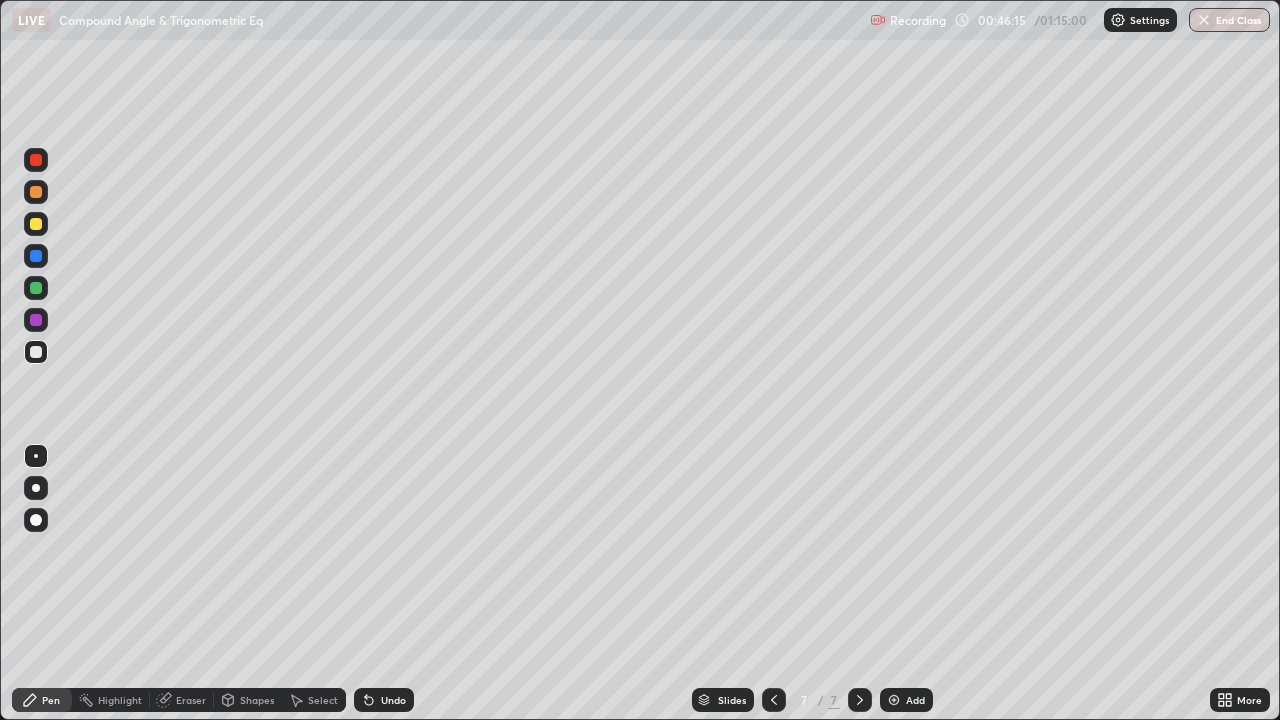 click on "Slides" at bounding box center [723, 700] 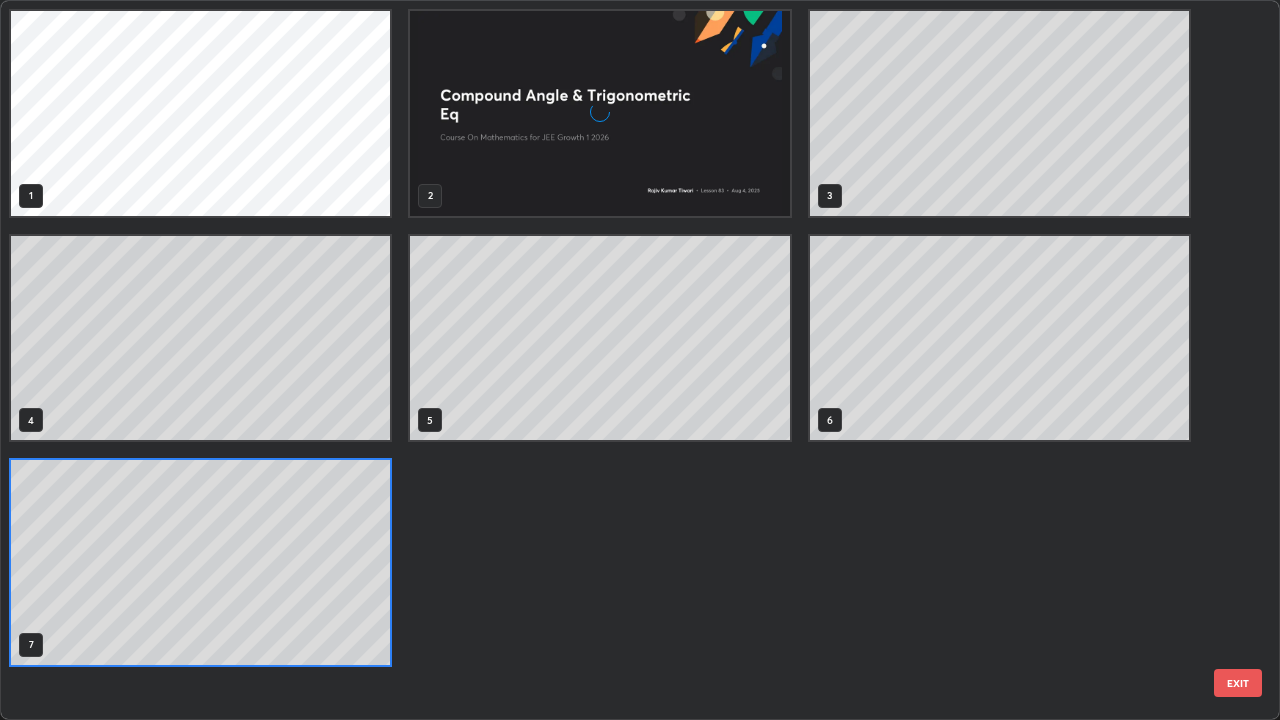 scroll, scrollTop: 7, scrollLeft: 11, axis: both 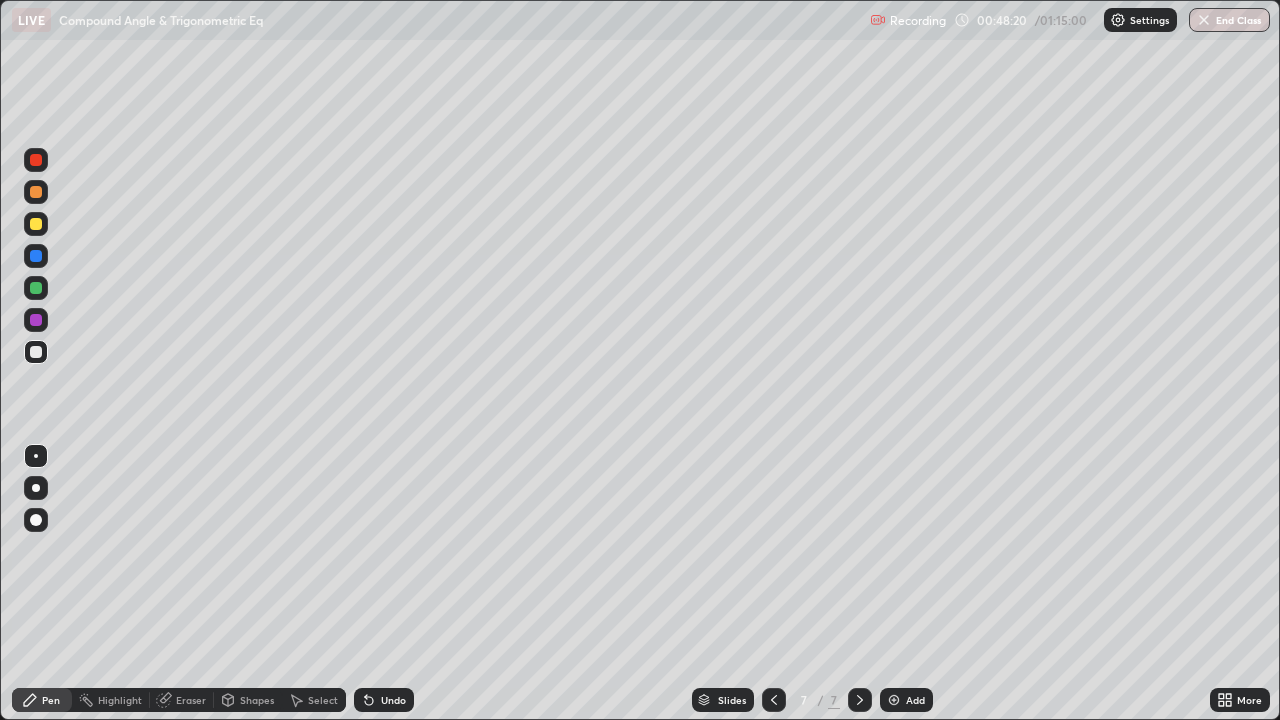 click at bounding box center (36, 160) 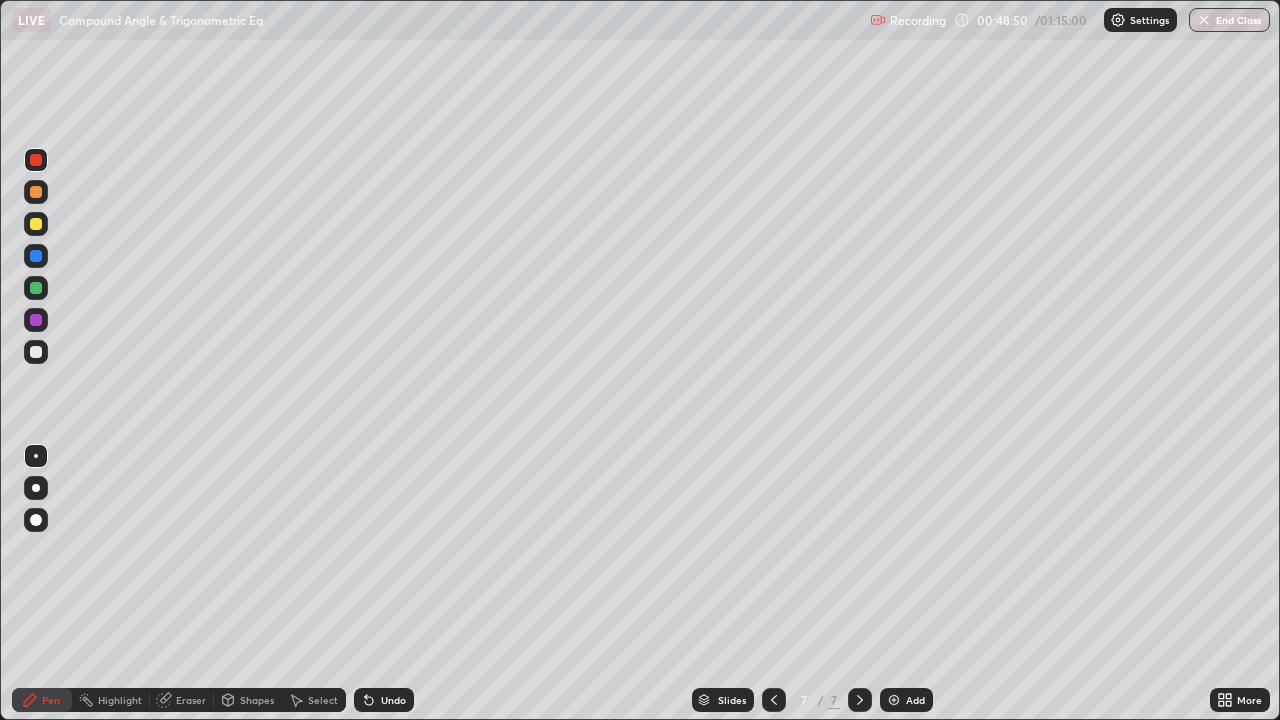 click on "Add" at bounding box center [915, 700] 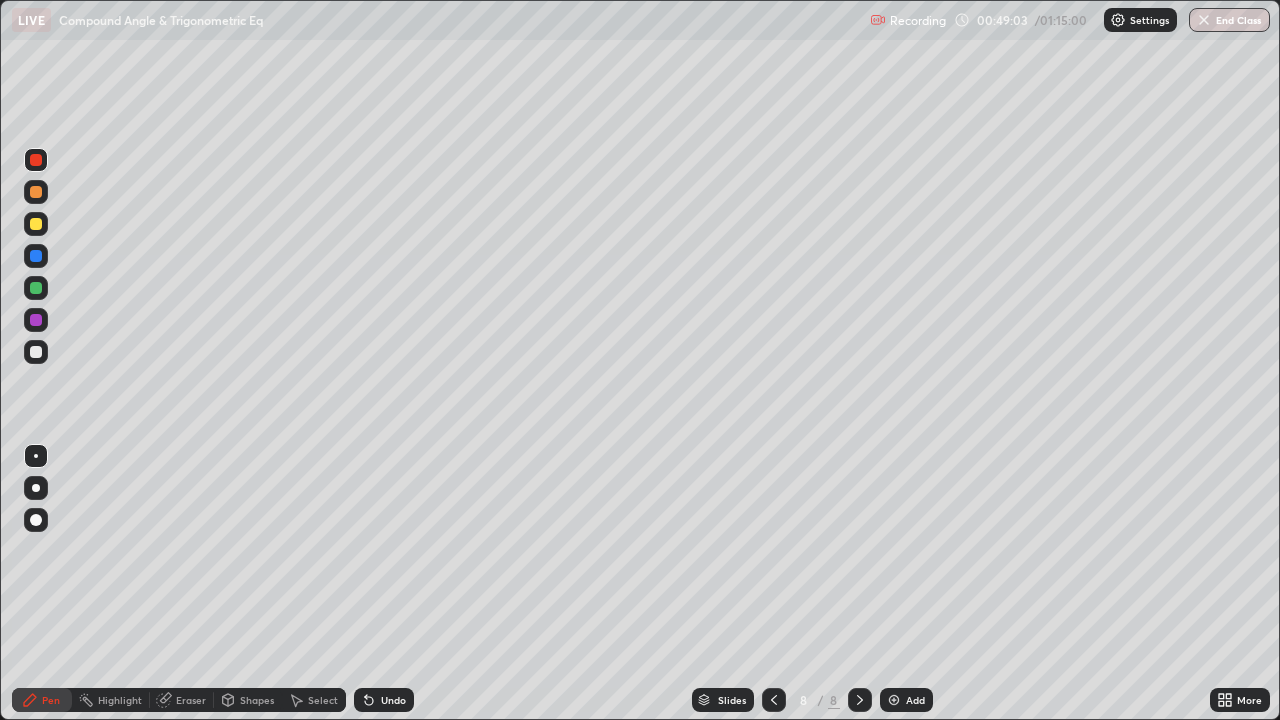 click at bounding box center [36, 352] 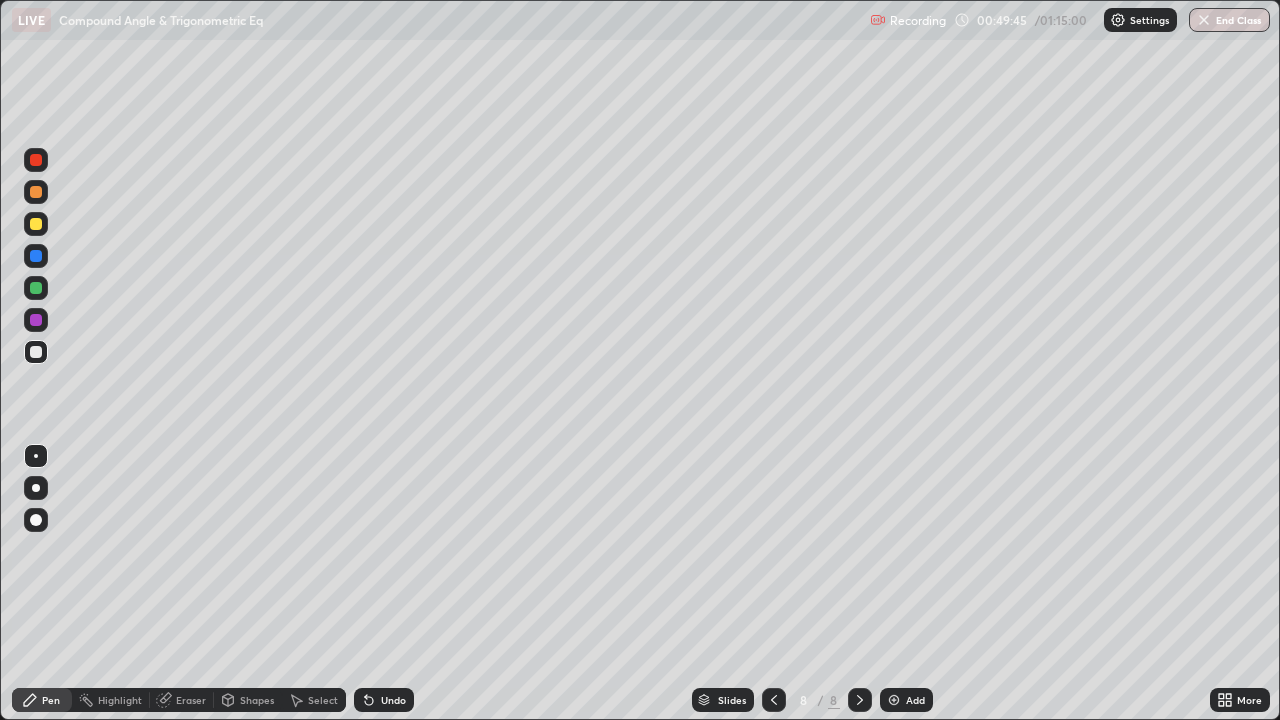 click on "Eraser" at bounding box center [191, 700] 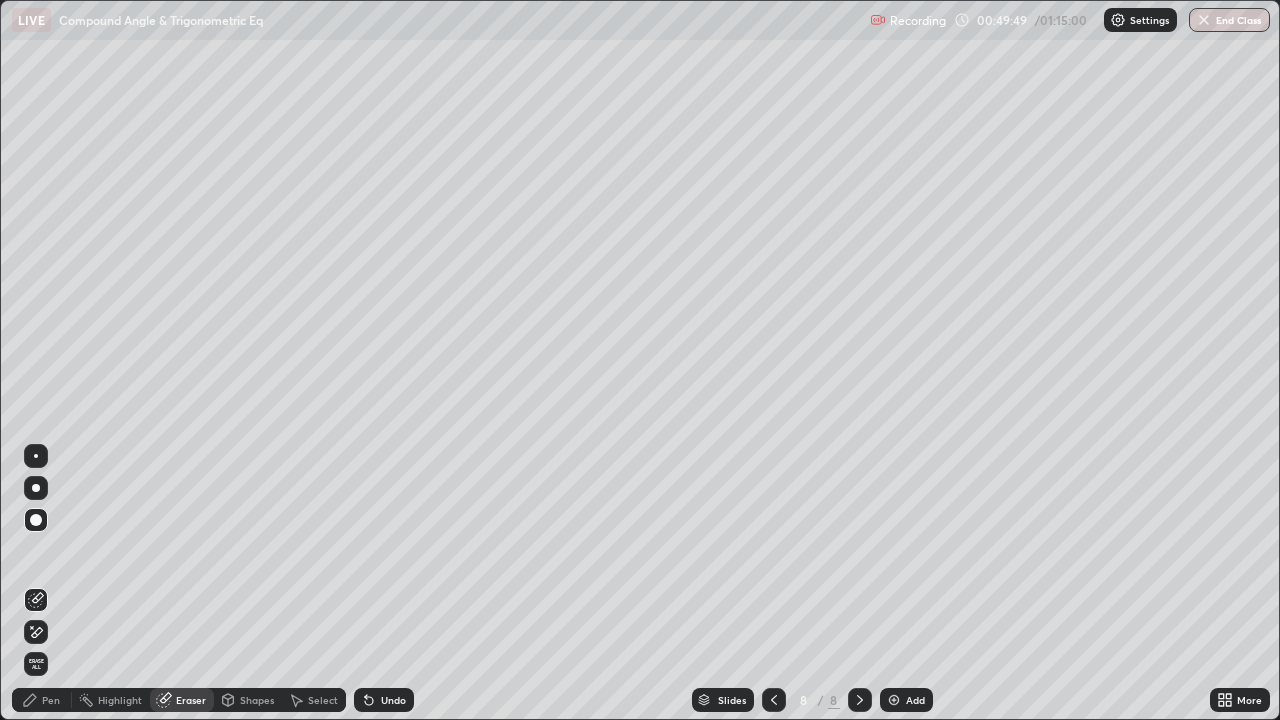 click on "Pen" at bounding box center [51, 700] 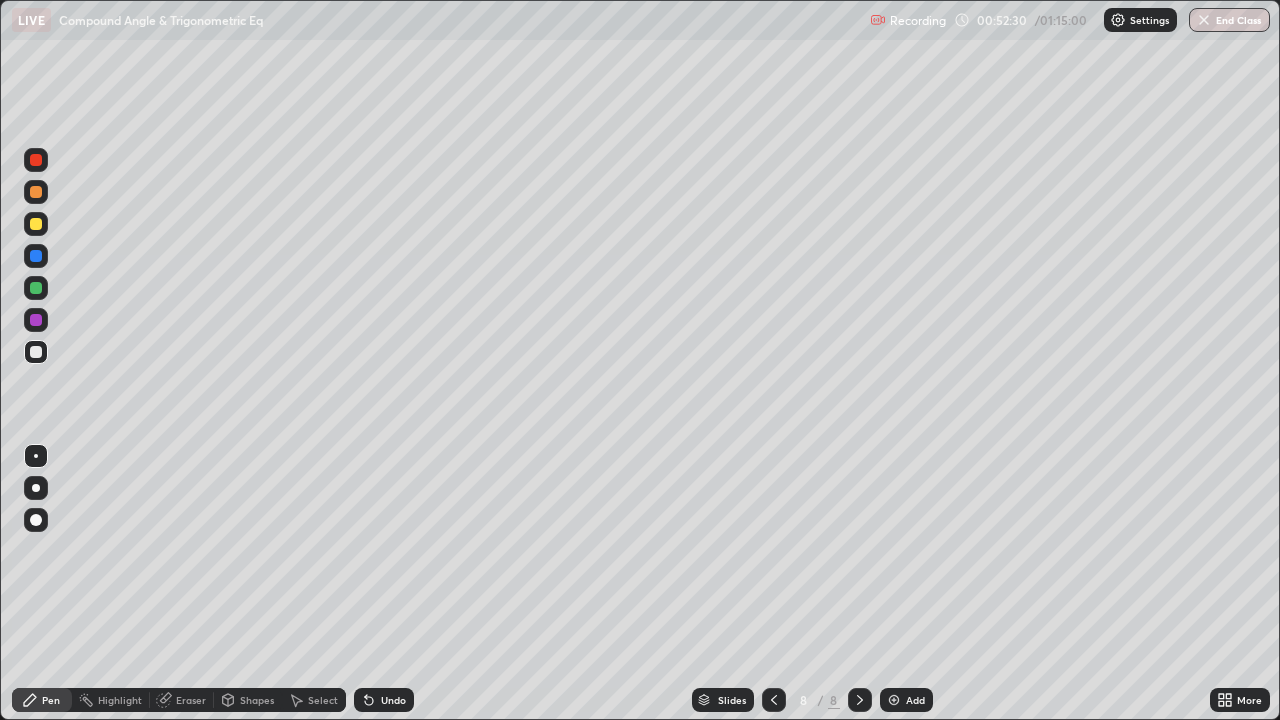 click on "Eraser" at bounding box center (182, 700) 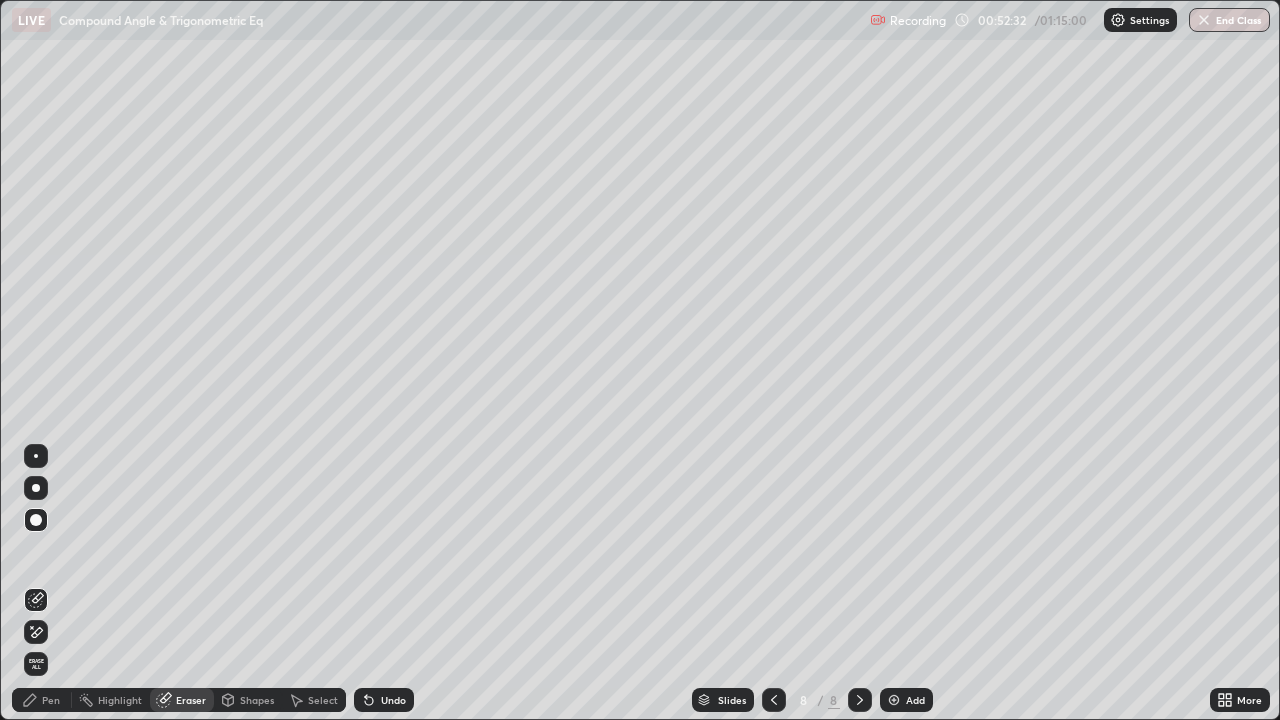 click on "Pen" at bounding box center (51, 700) 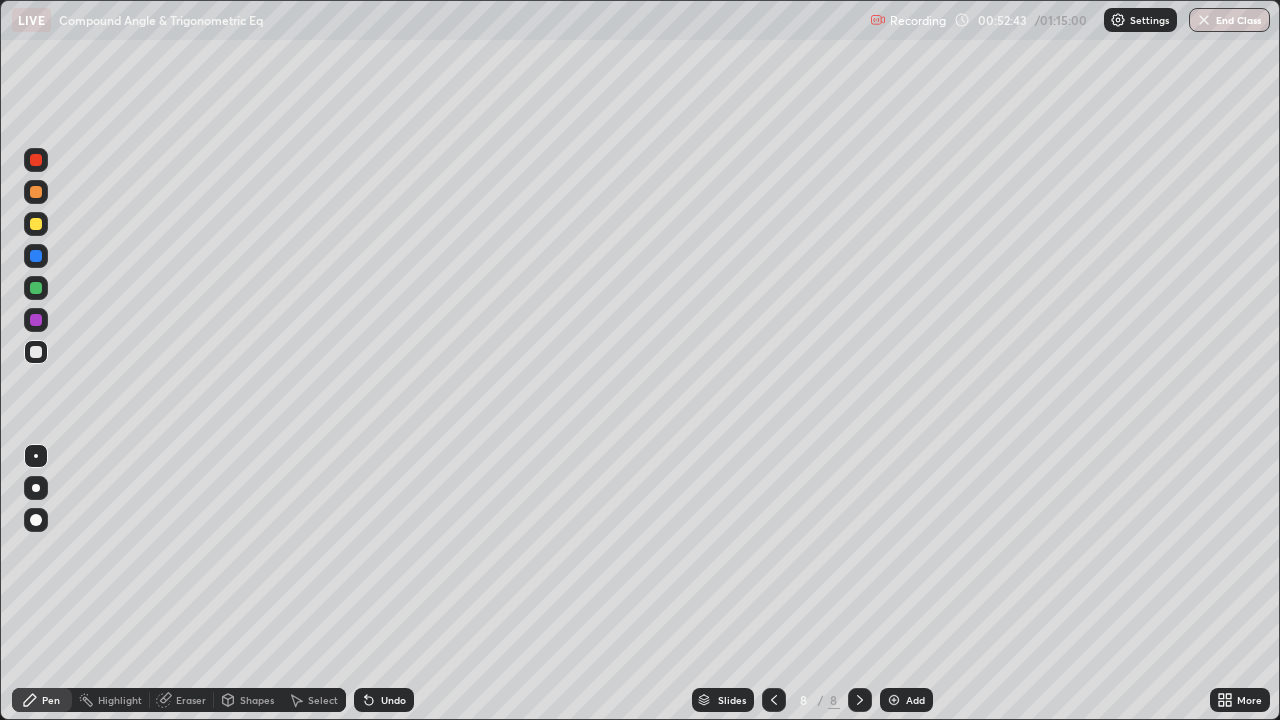 click on "Eraser" at bounding box center (182, 700) 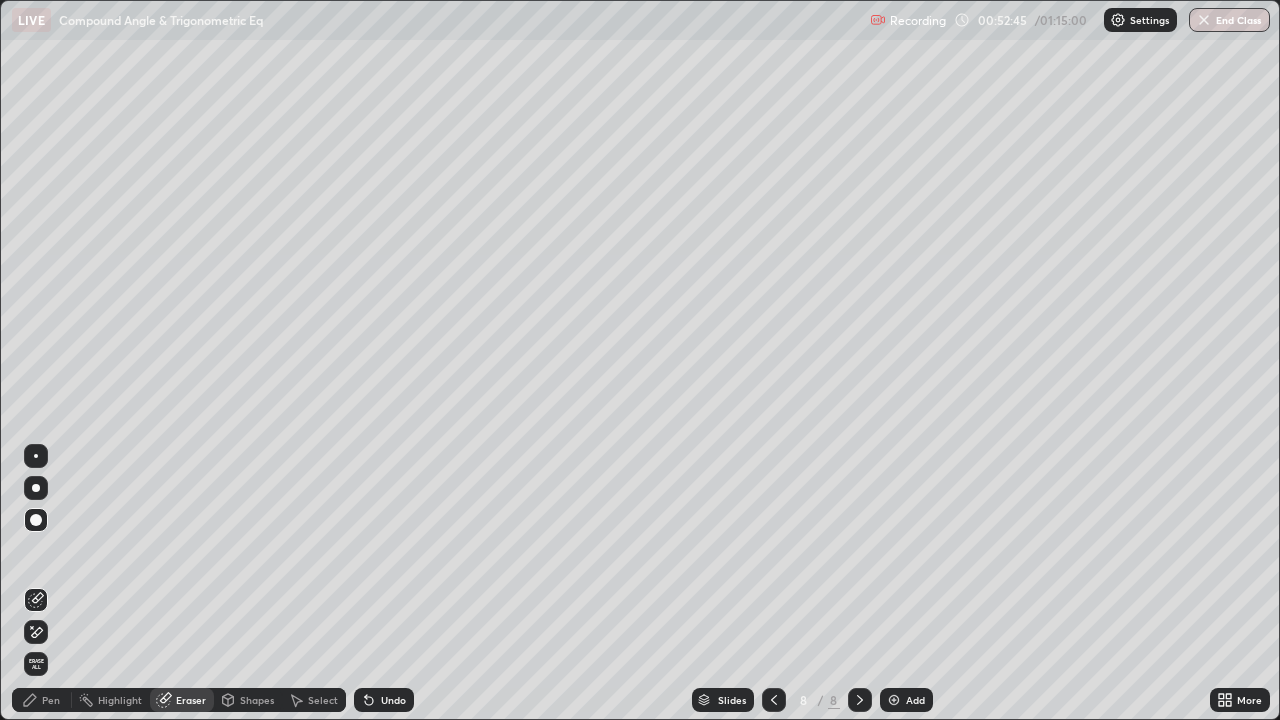 click on "Pen" at bounding box center (51, 700) 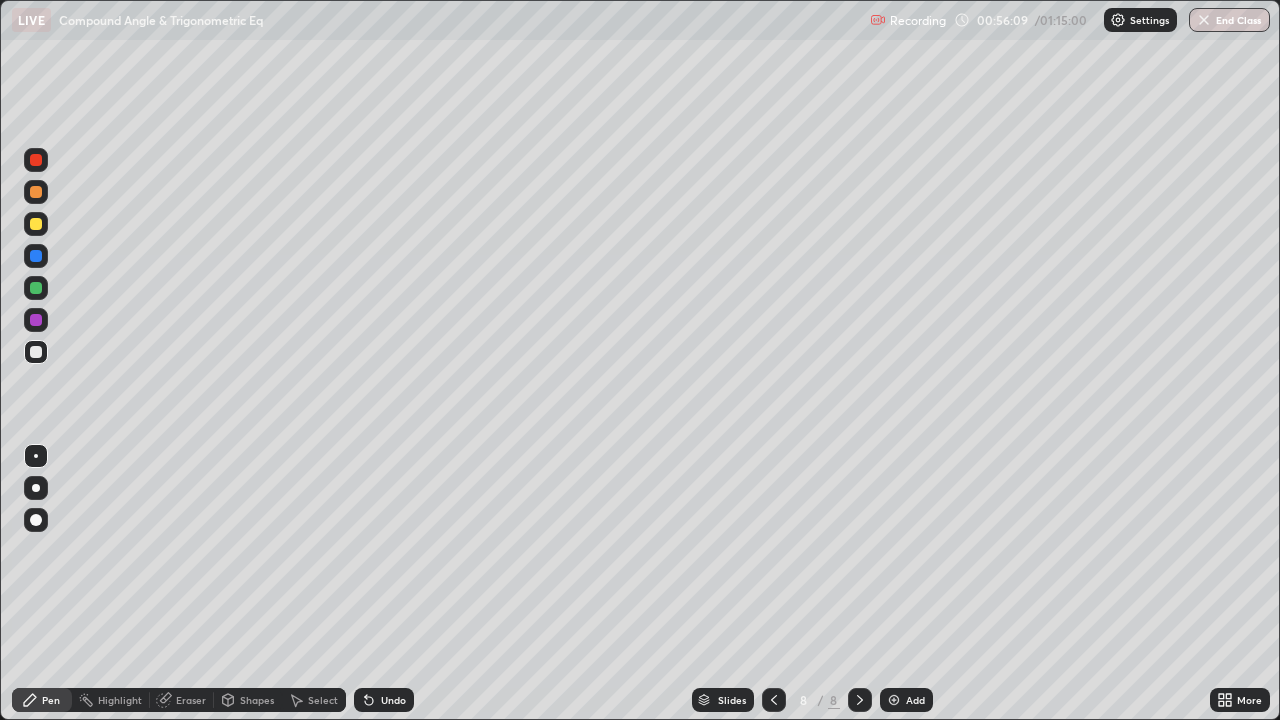 click on "Eraser" at bounding box center [191, 700] 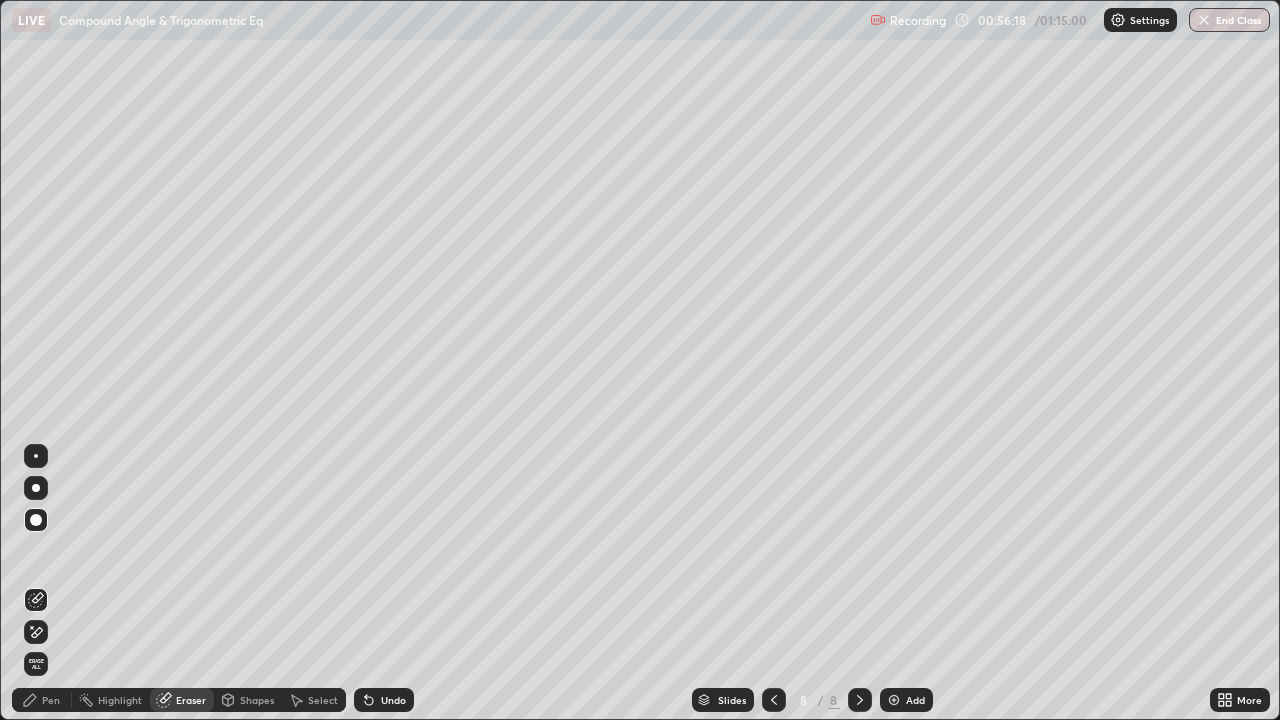click at bounding box center (894, 700) 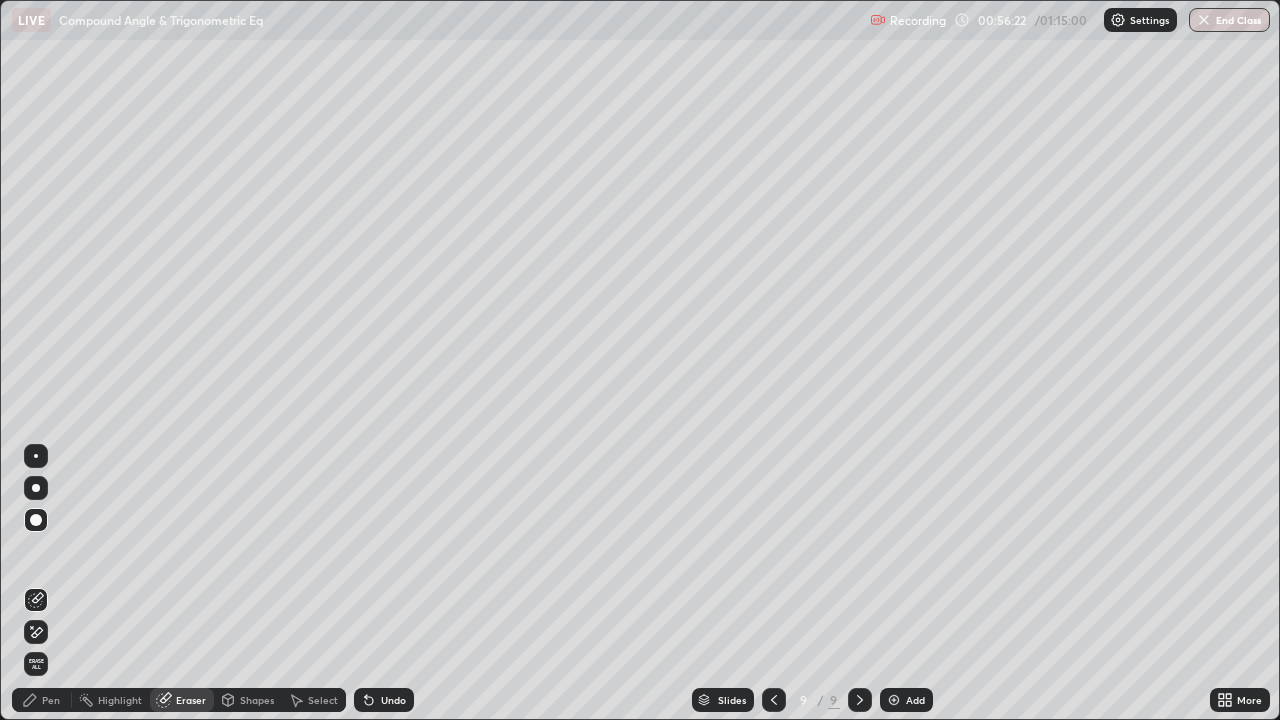 click on "Pen" at bounding box center [51, 700] 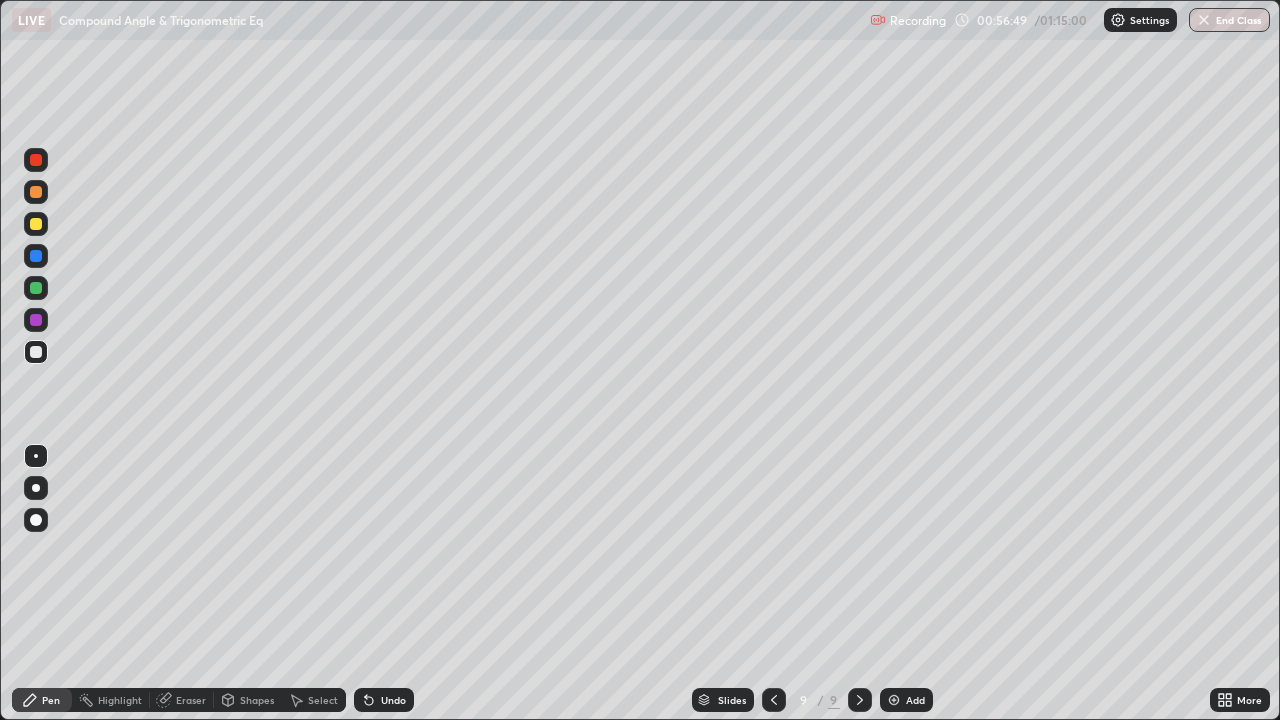 click on "Eraser" at bounding box center (191, 700) 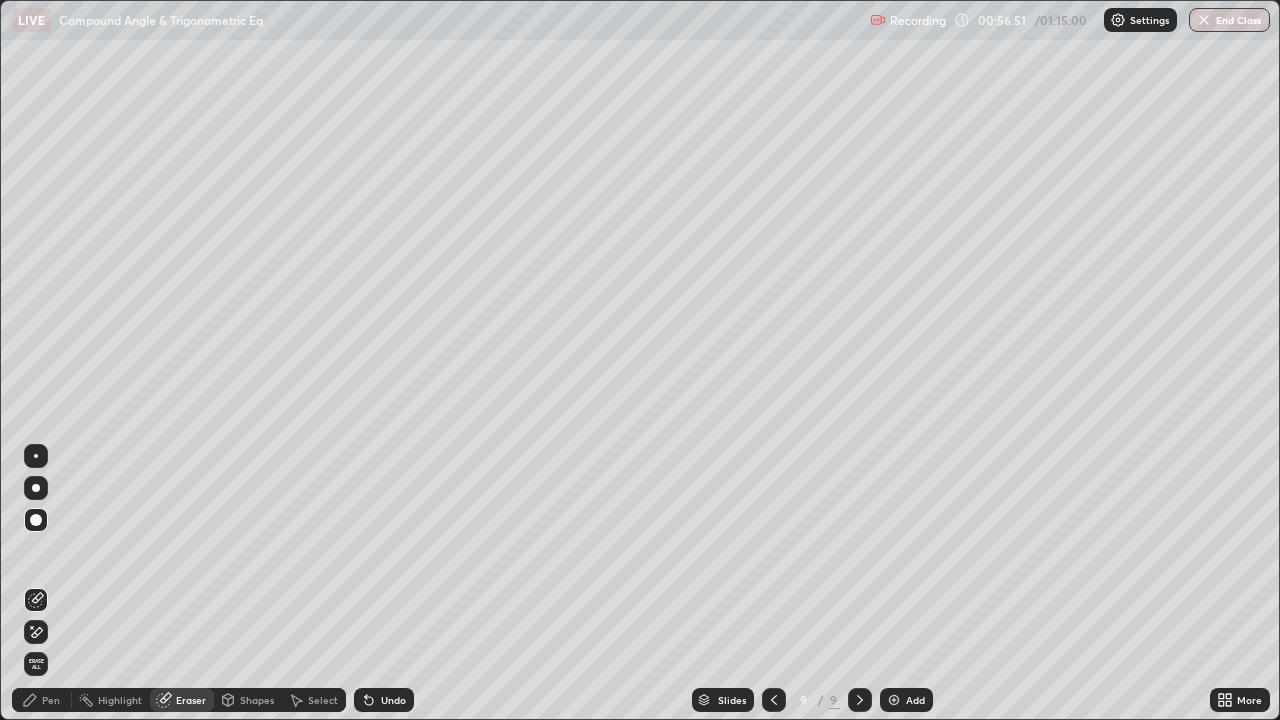click on "Pen" at bounding box center [51, 700] 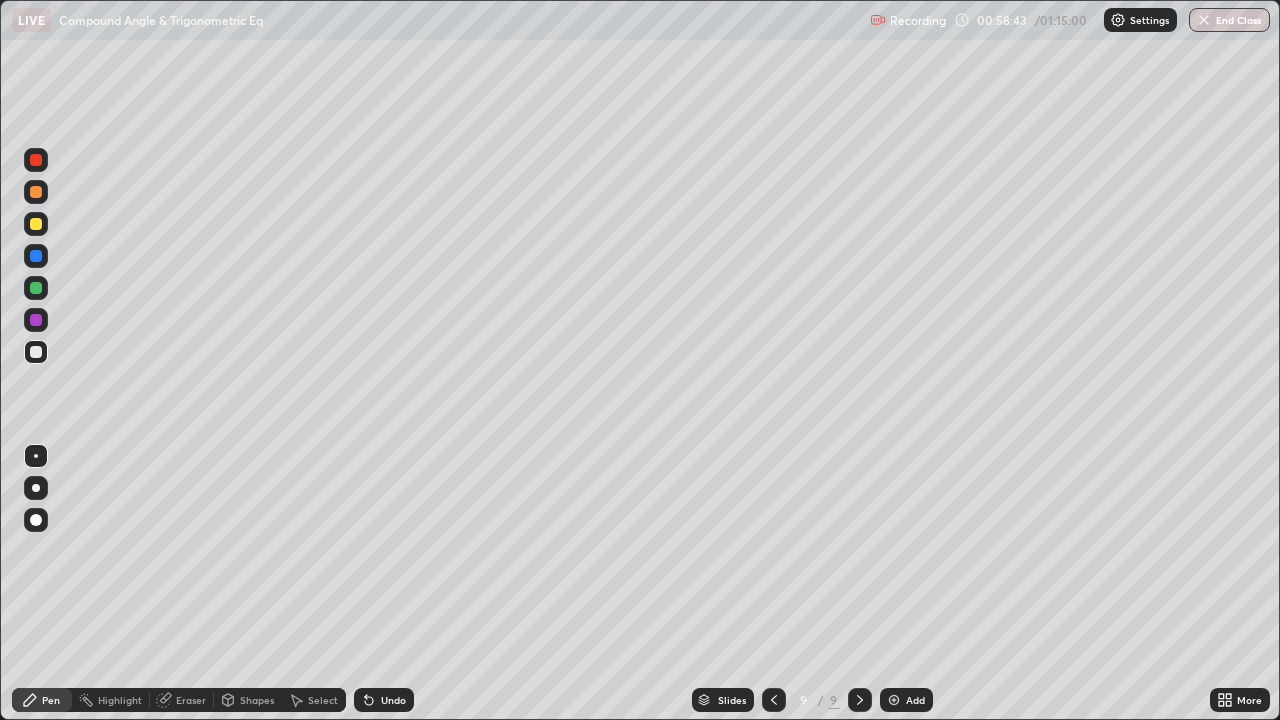click 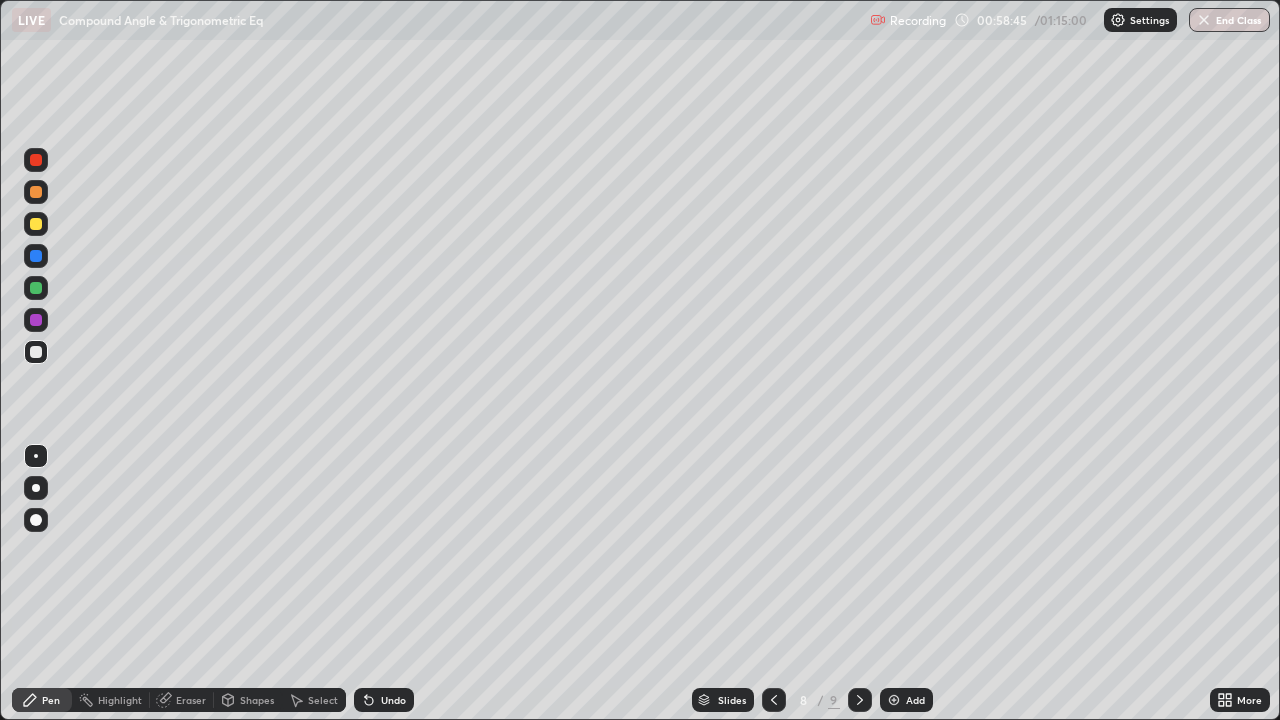 click 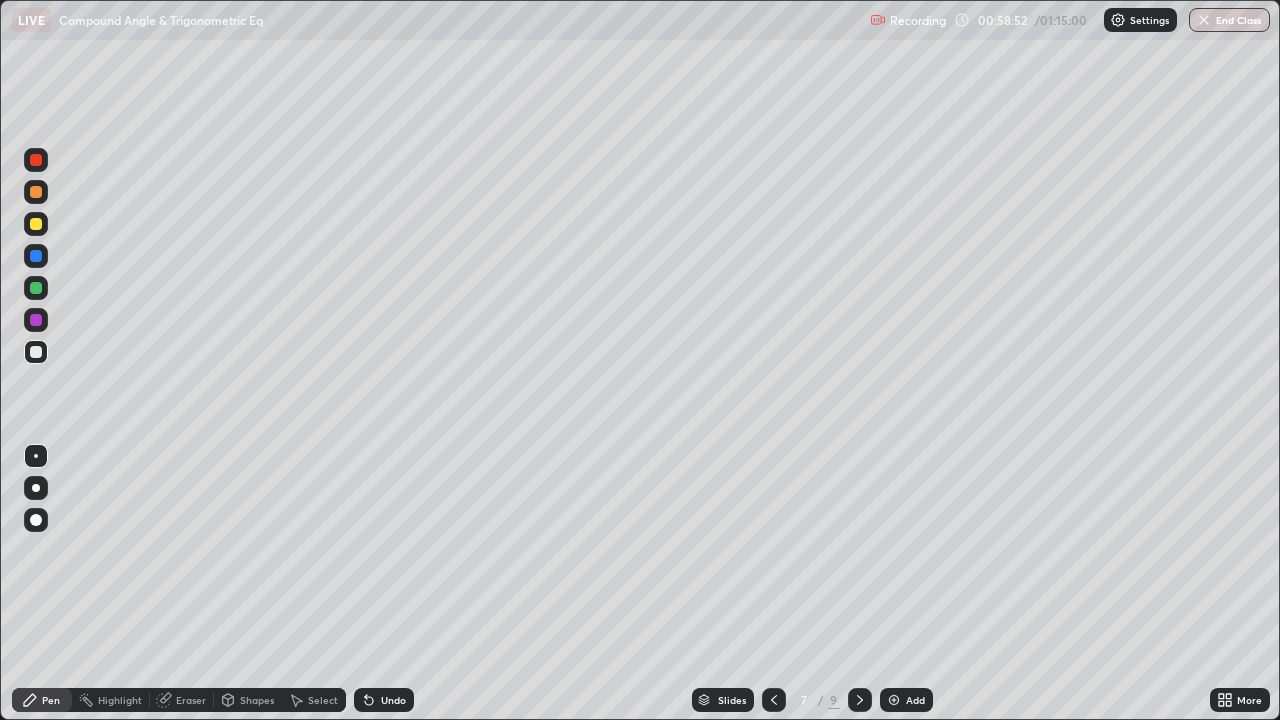 click on "Slides" at bounding box center (723, 700) 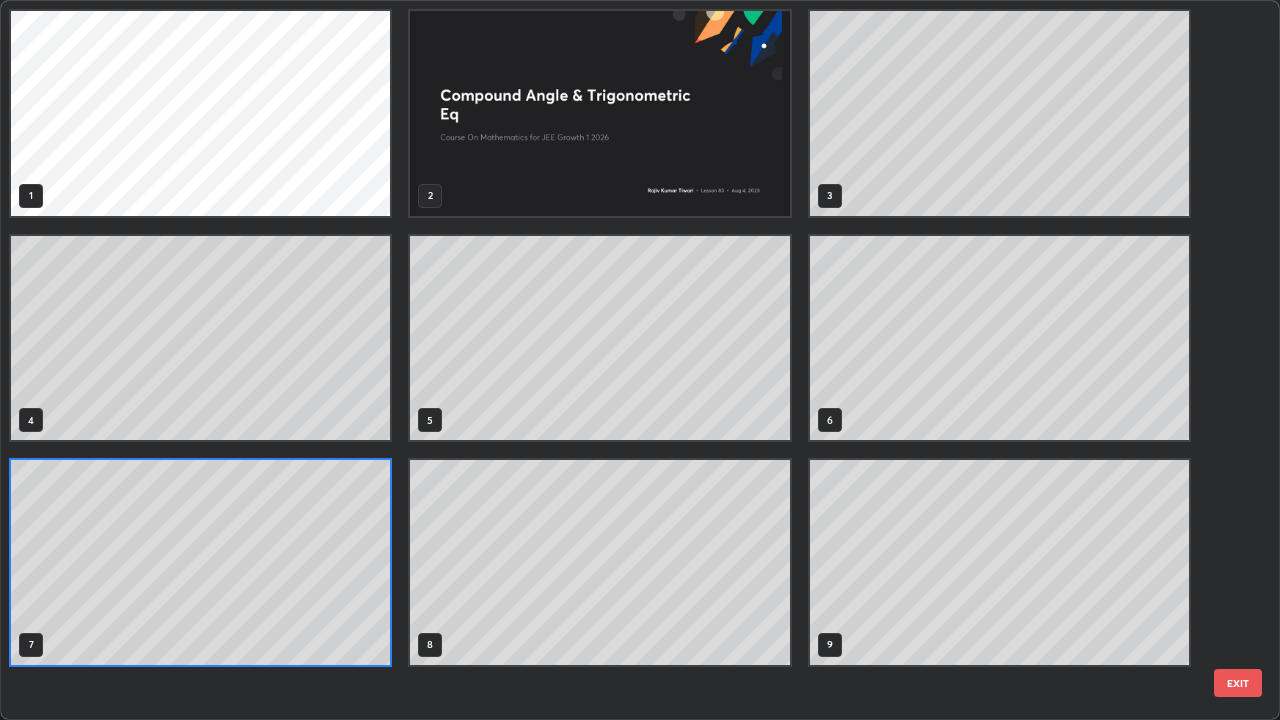 scroll, scrollTop: 7, scrollLeft: 11, axis: both 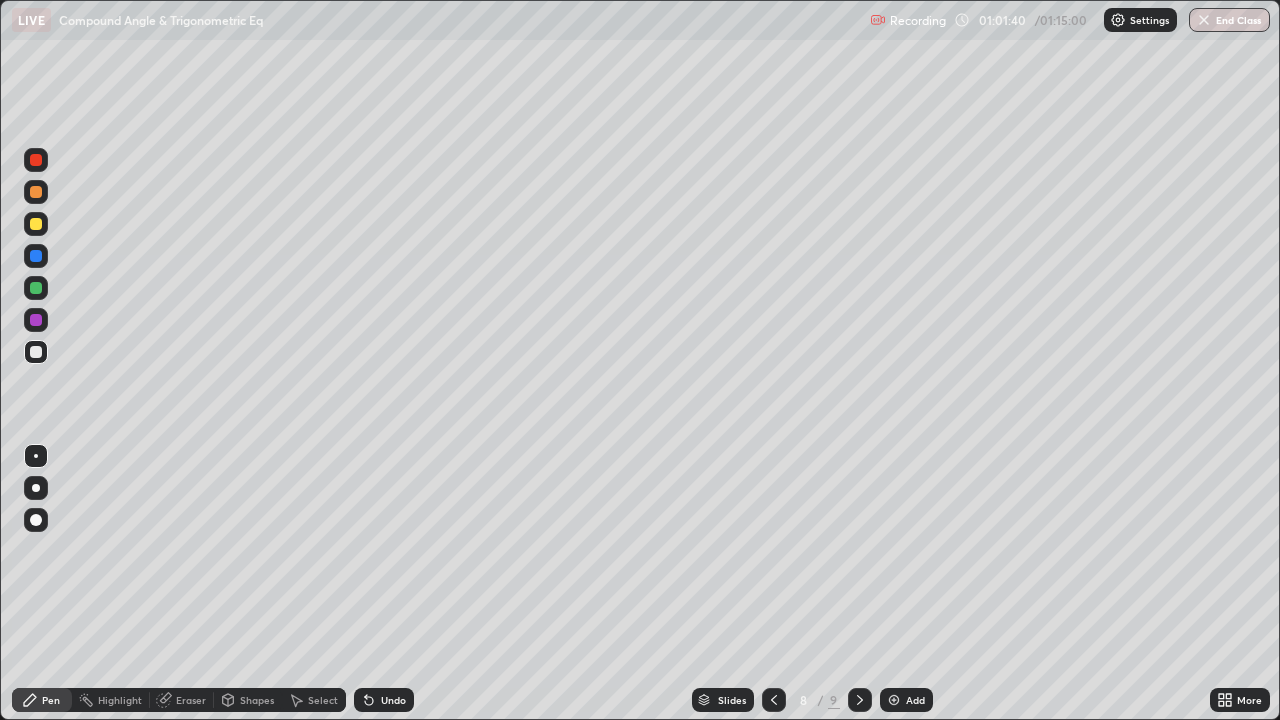 click at bounding box center (36, 160) 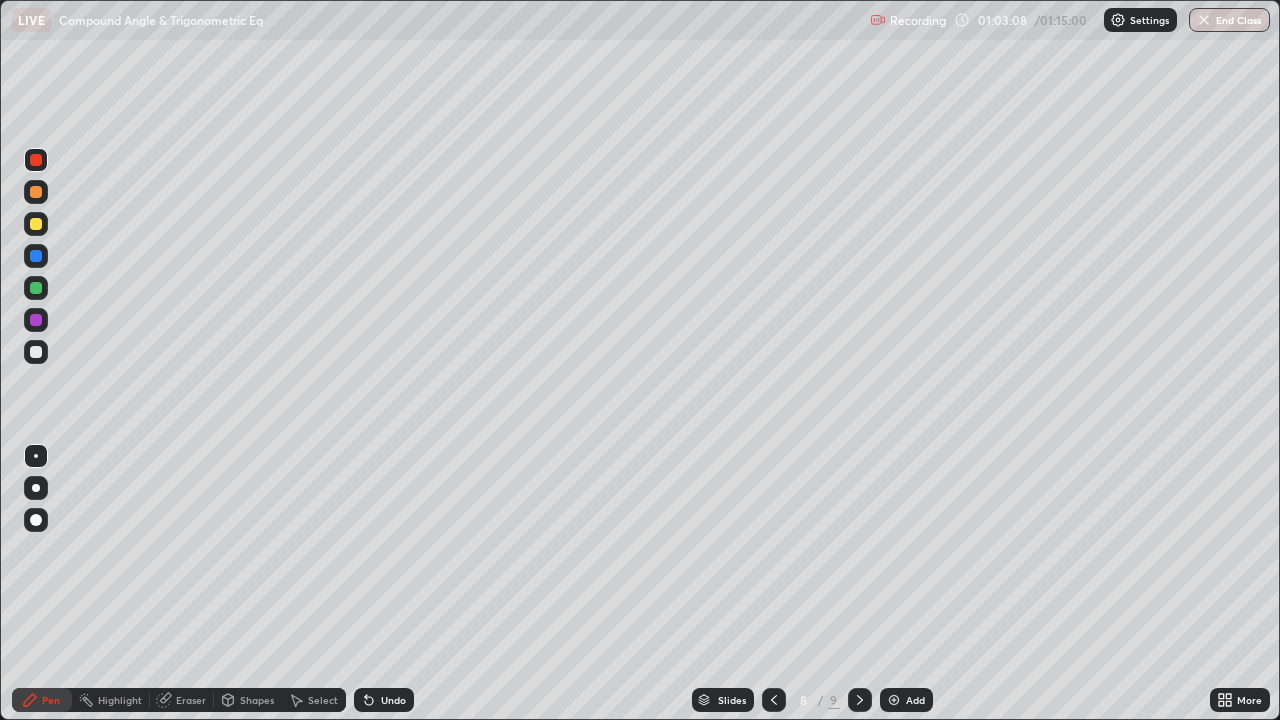 click 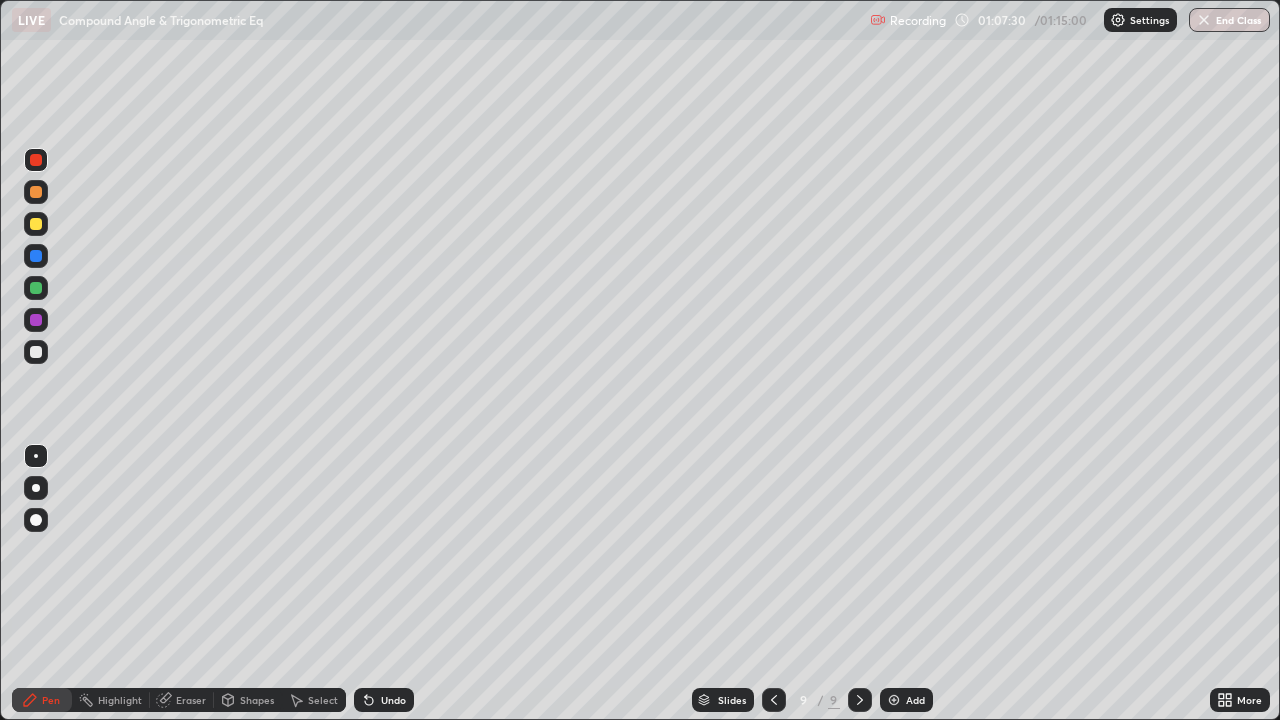 click at bounding box center [894, 700] 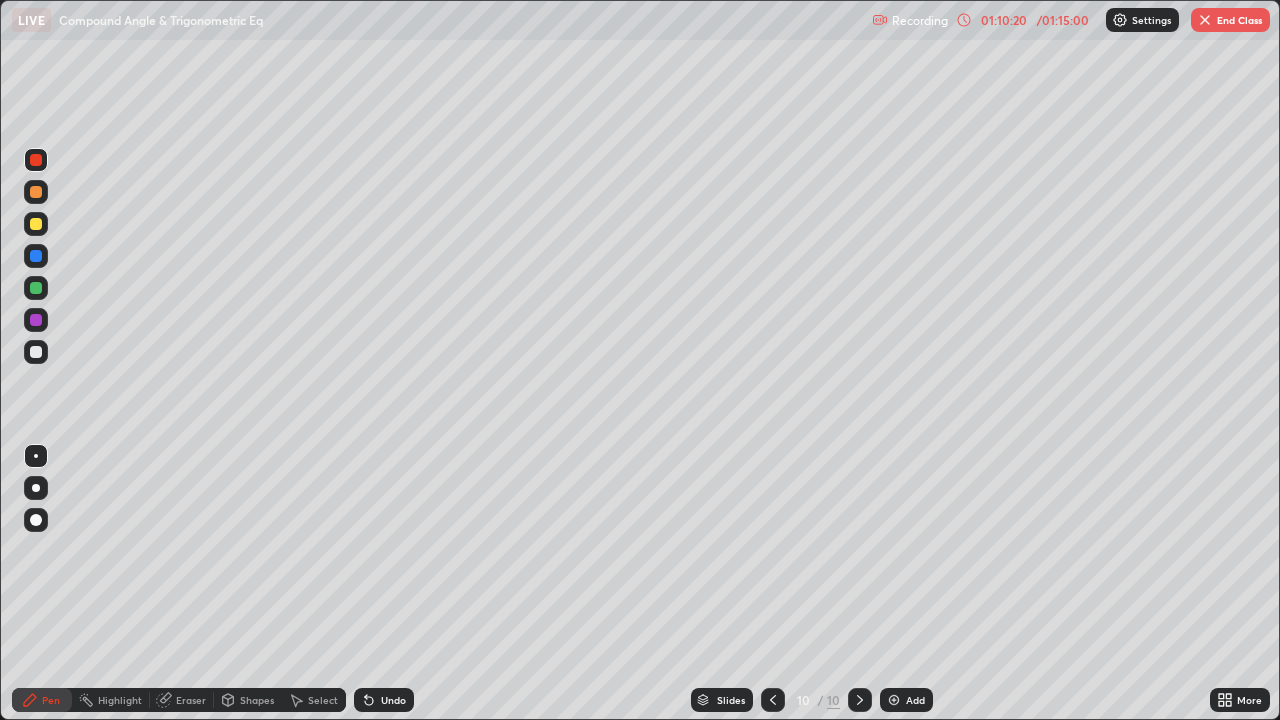 click on "Slides" at bounding box center [731, 700] 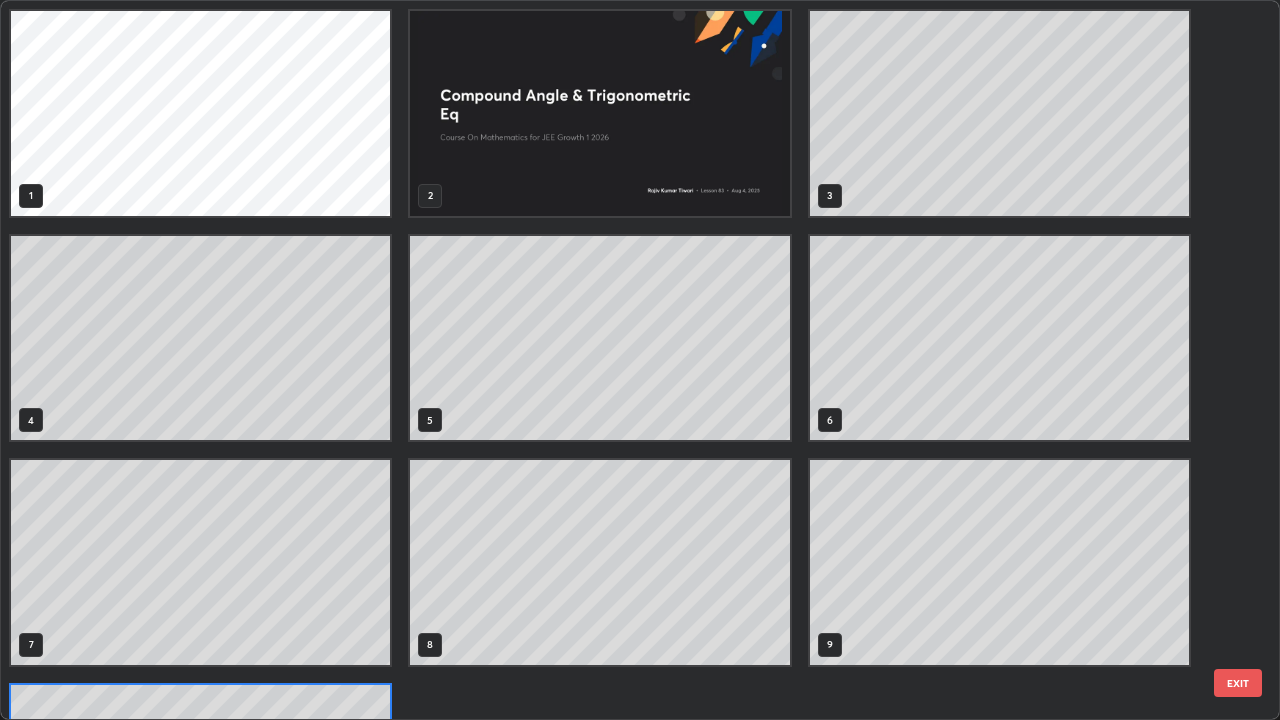 scroll, scrollTop: 180, scrollLeft: 0, axis: vertical 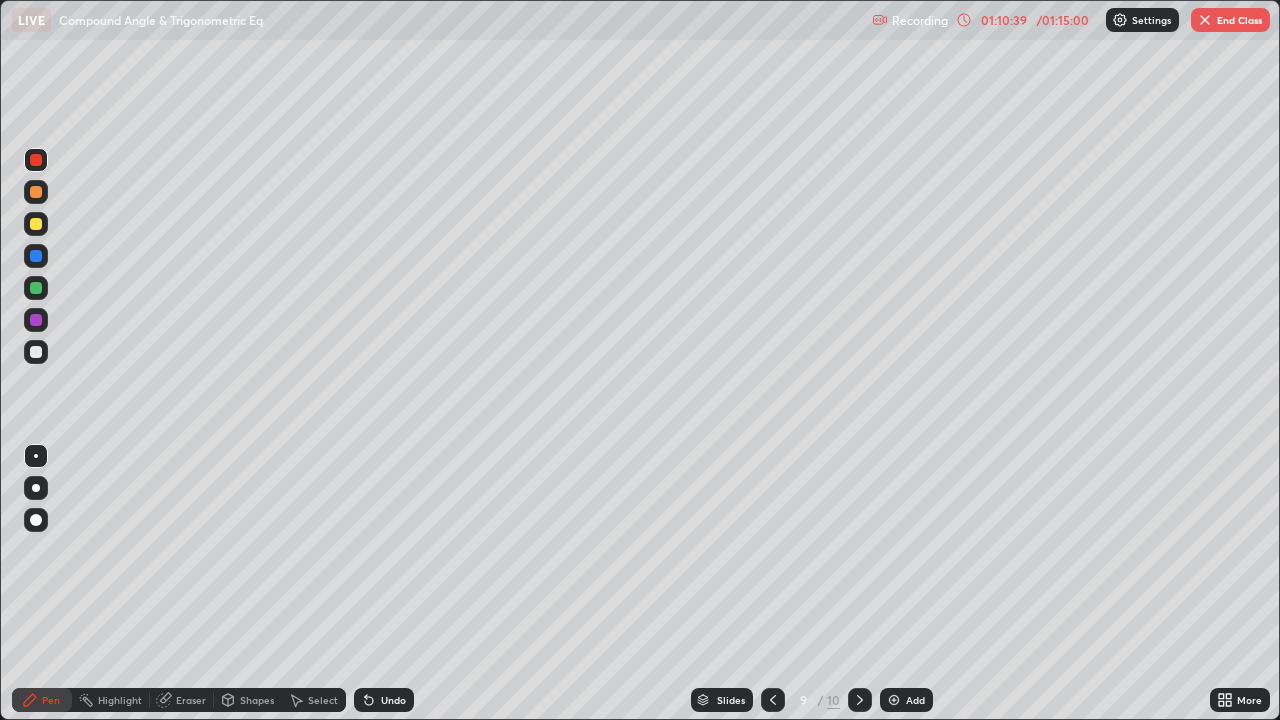 click on "End Class" at bounding box center (1230, 20) 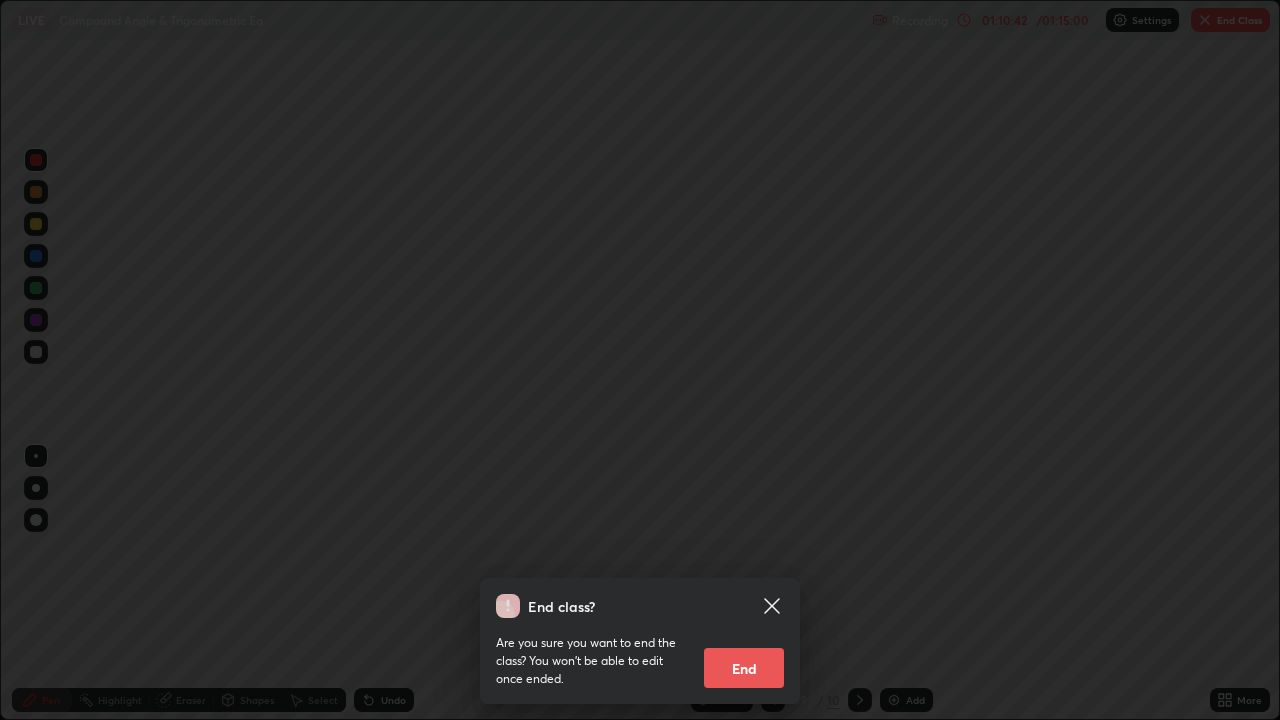 click on "End" at bounding box center [744, 668] 